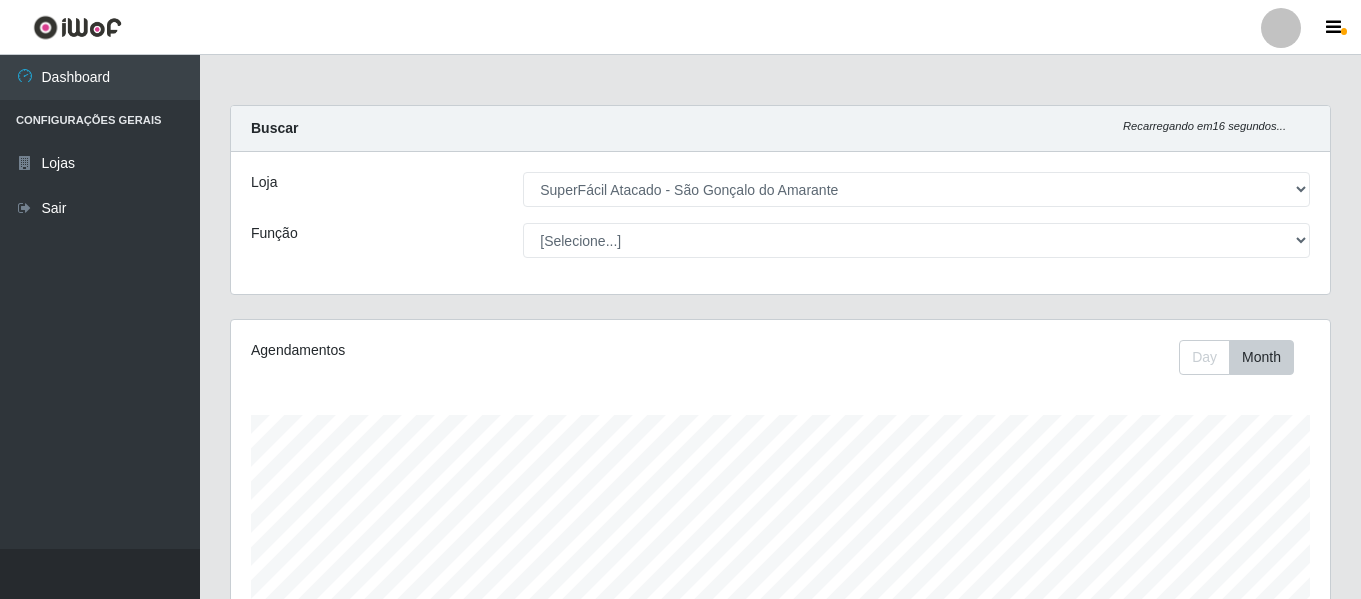 select on "408" 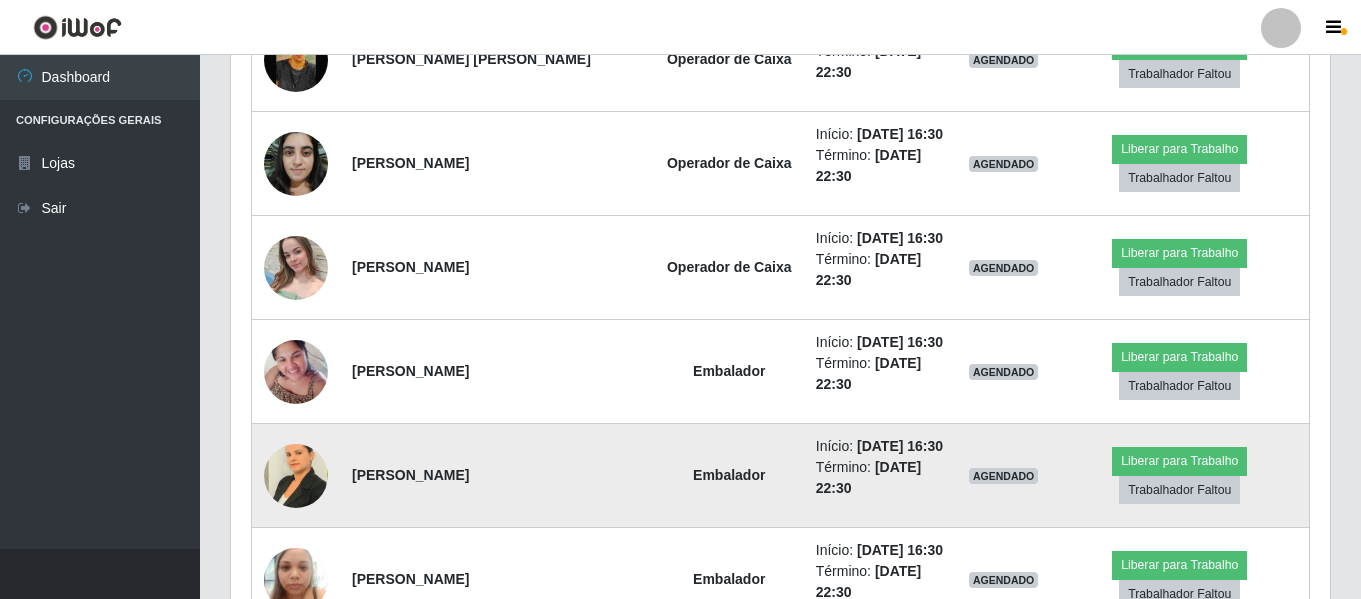 scroll, scrollTop: 999585, scrollLeft: 998901, axis: both 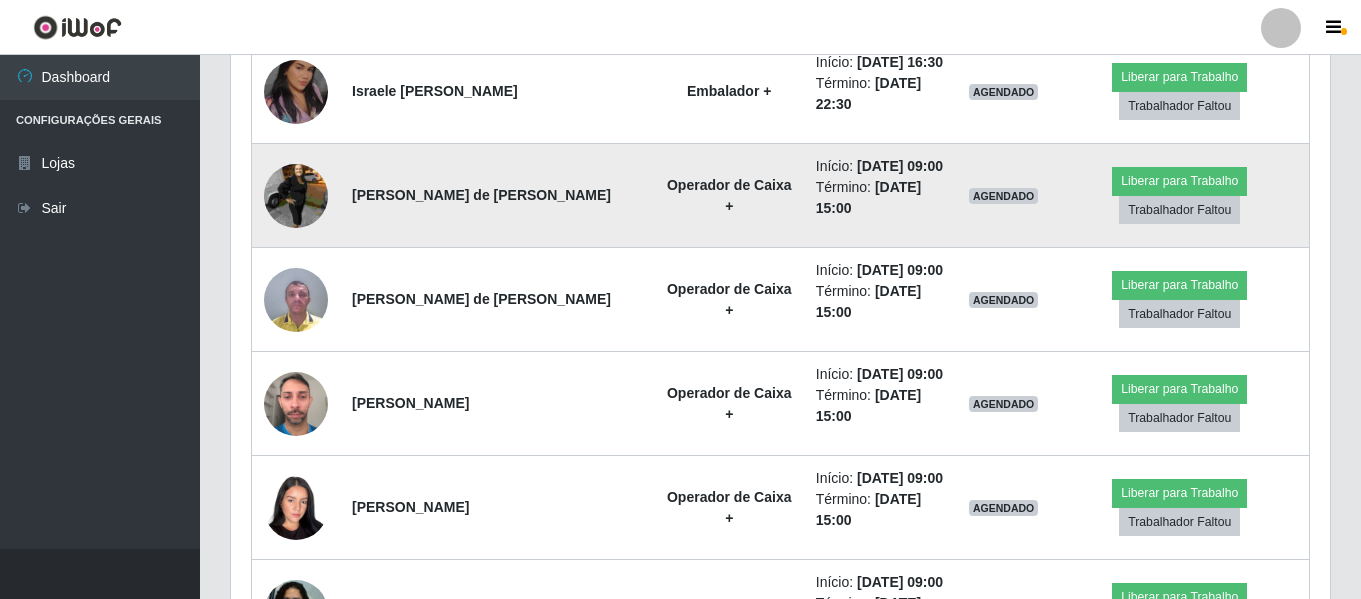 click at bounding box center [296, 196] 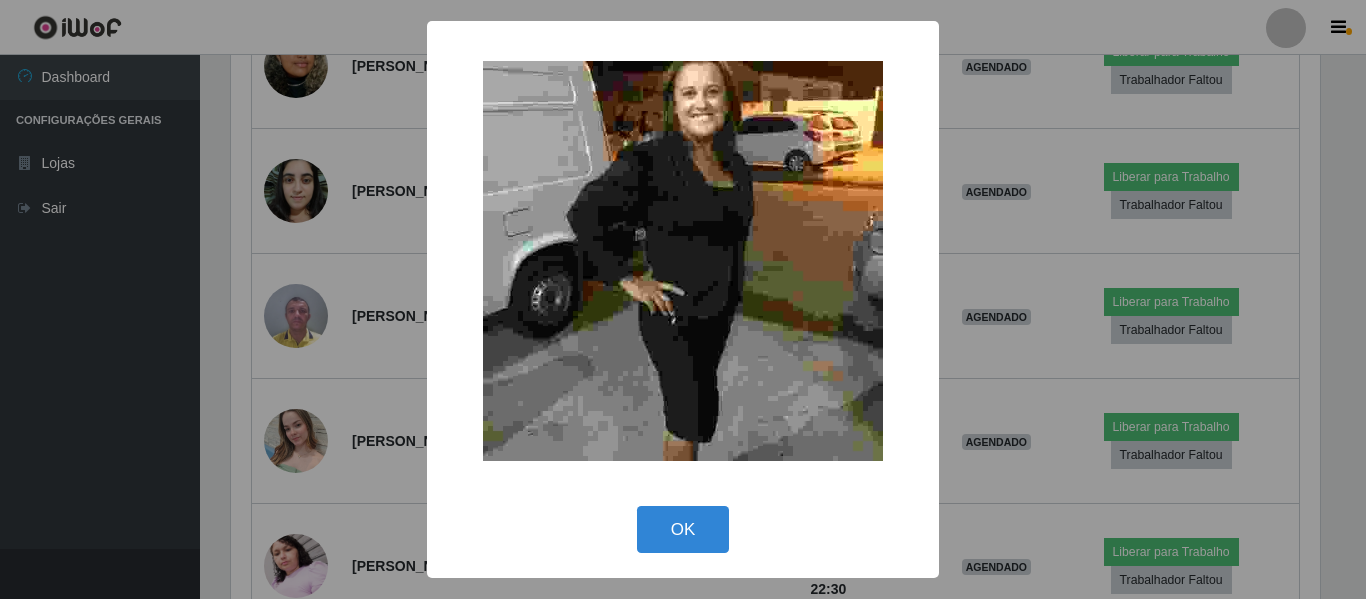 scroll, scrollTop: 999585, scrollLeft: 998911, axis: both 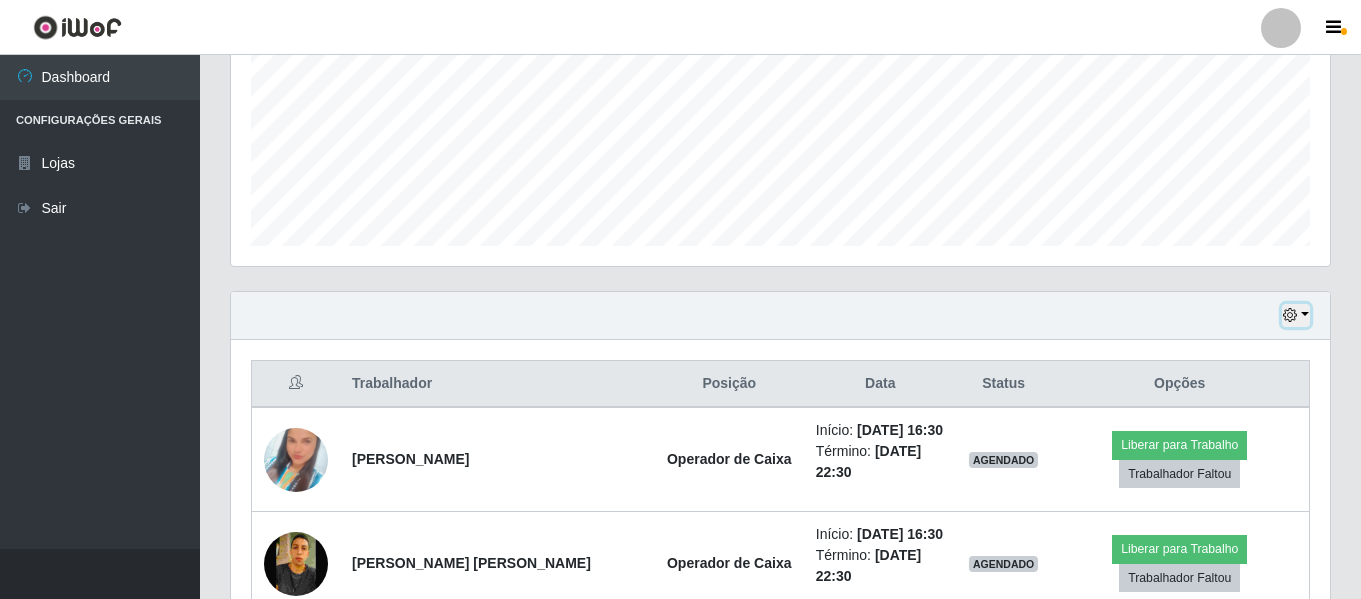 click at bounding box center [1290, 315] 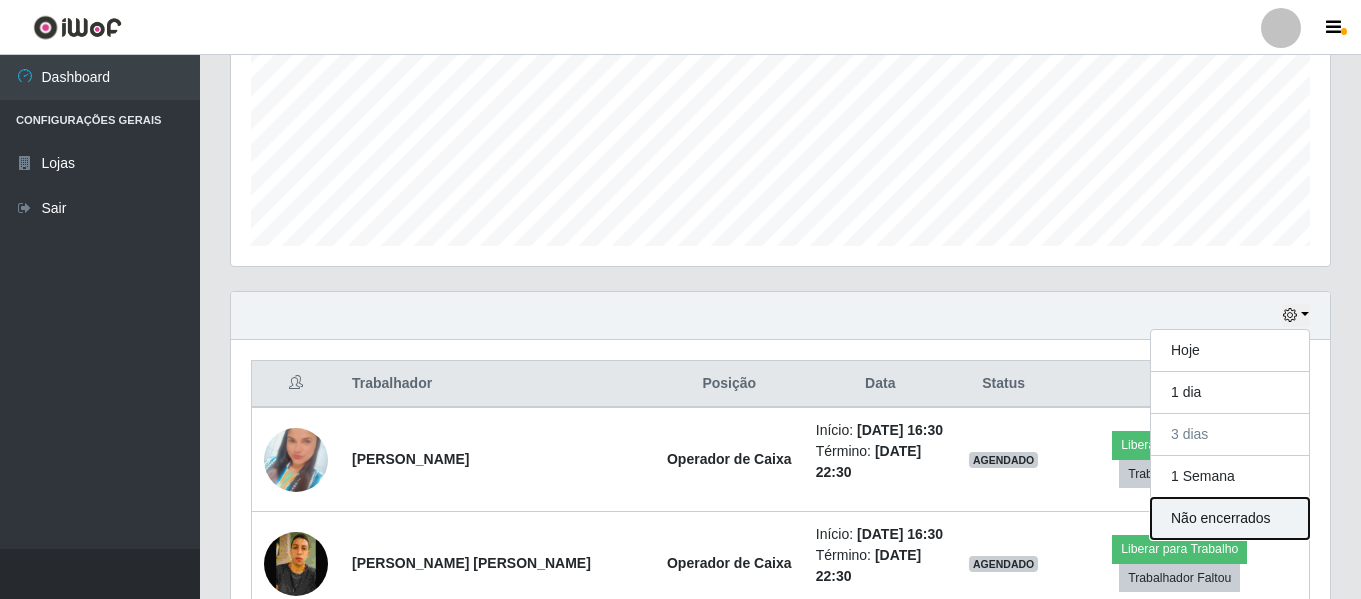 click on "Não encerrados" at bounding box center (1230, 518) 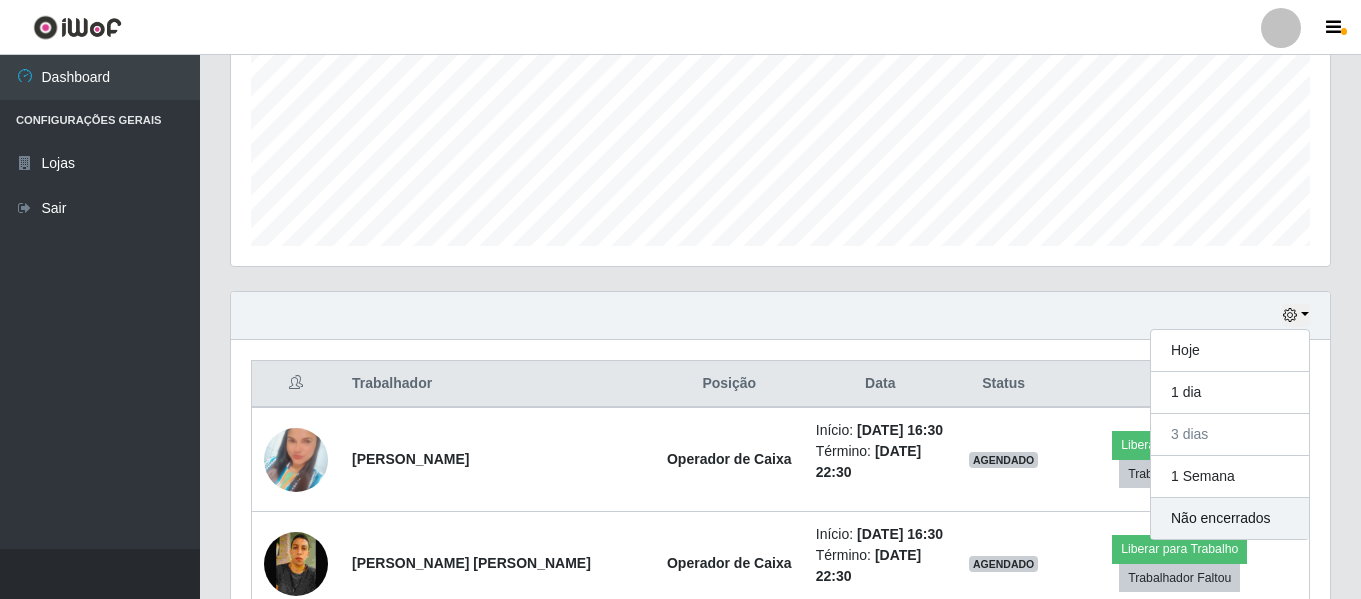 scroll, scrollTop: 373, scrollLeft: 0, axis: vertical 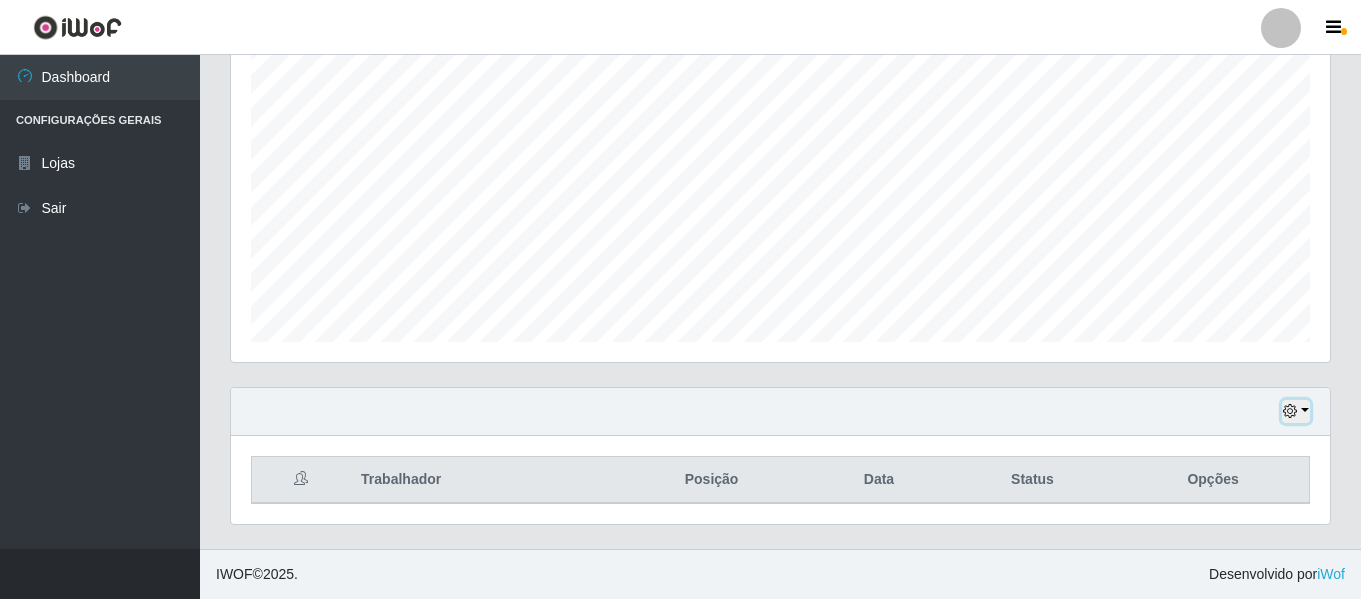 click at bounding box center (1290, 411) 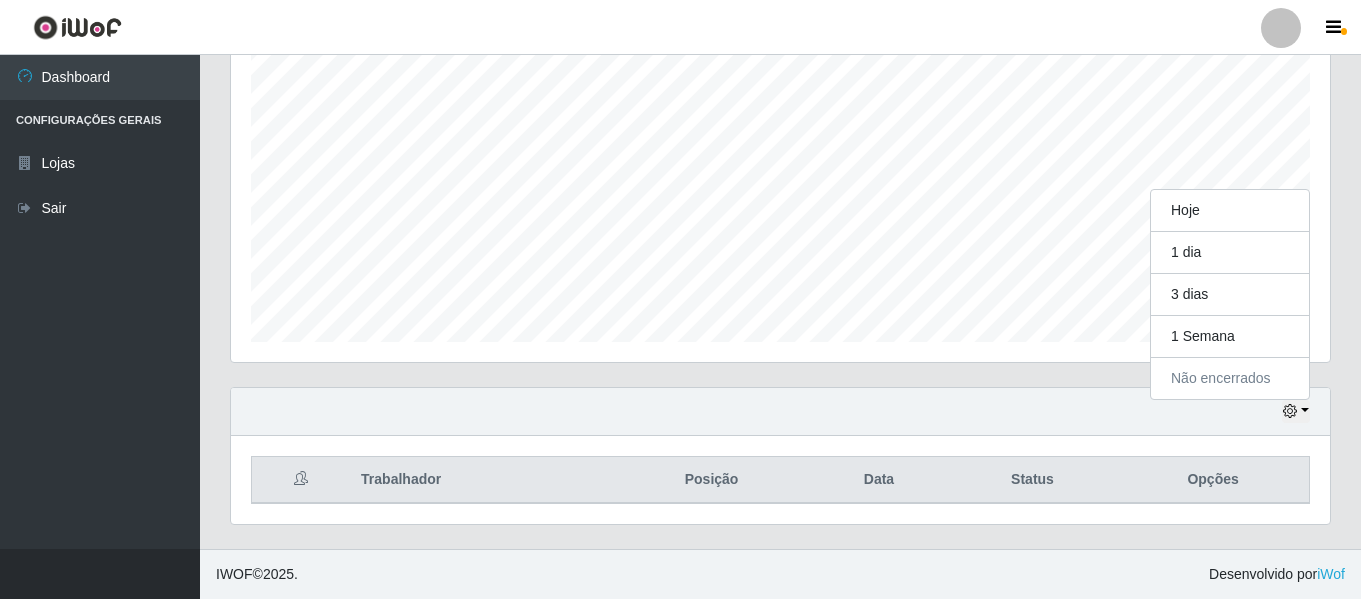 click on "Carregando...  Buscar Recarregando em  15   segundos... Loja [Selecione...] SuperFácil Atacado - São Gonçalo do Amarante Função [Selecione...] Auxiliar de Estacionamento Auxiliar de Estacionamento + Auxiliar de Estacionamento ++ Balconista de Padaria  Balconista de Padaria + Embalador Embalador + Embalador ++ Operador de Caixa Operador de Caixa + Operador de Caixa ++ Repositor de Hortifruti Repositor de Hortifruti + Repositor de Hortifruti ++ Agendamentos Day Month 25/05 Agendamentos 60   Hoje 1 dia 3 dias 1 Semana Não encerrados Trabalhador Posição Data Status Opções" at bounding box center [780, 140] 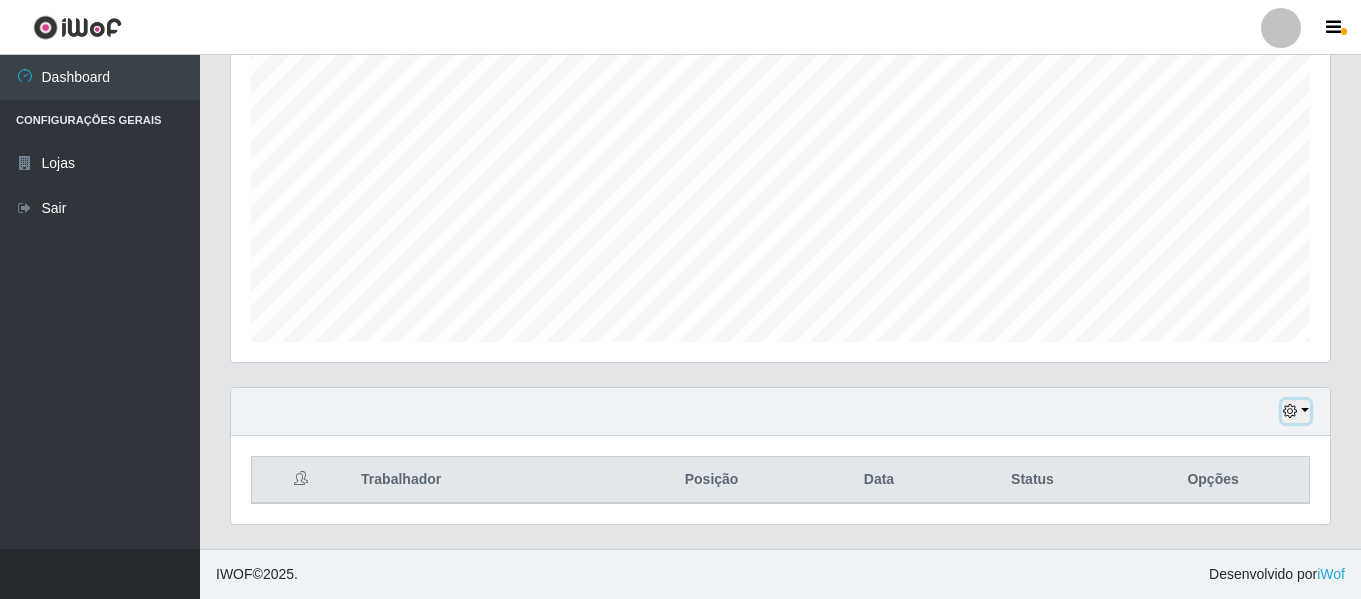click at bounding box center [1290, 411] 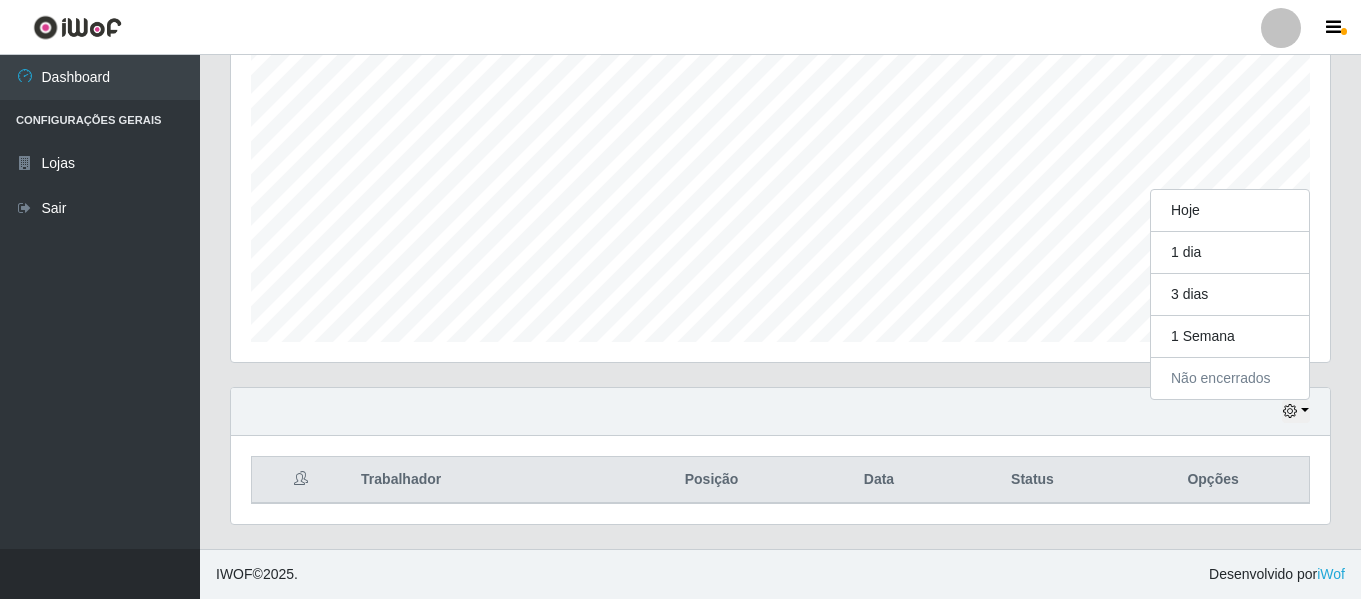 click on "Carregando...  Buscar Recarregando em  17   segundos... Loja [Selecione...] SuperFácil Atacado - São Gonçalo do Amarante Função [Selecione...] Auxiliar de Estacionamento Auxiliar de Estacionamento + Auxiliar de Estacionamento ++ Balconista de Padaria  Balconista de Padaria + Embalador Embalador + Embalador ++ Operador de Caixa Operador de Caixa + Operador de Caixa ++ Repositor de Hortifruti Repositor de Hortifruti + Repositor de Hortifruti ++ Agendamentos Day Month 25/05 Agendamentos 60   Hoje 1 dia 3 dias 1 Semana Não encerrados Trabalhador Posição Data Status Opções" at bounding box center [780, 140] 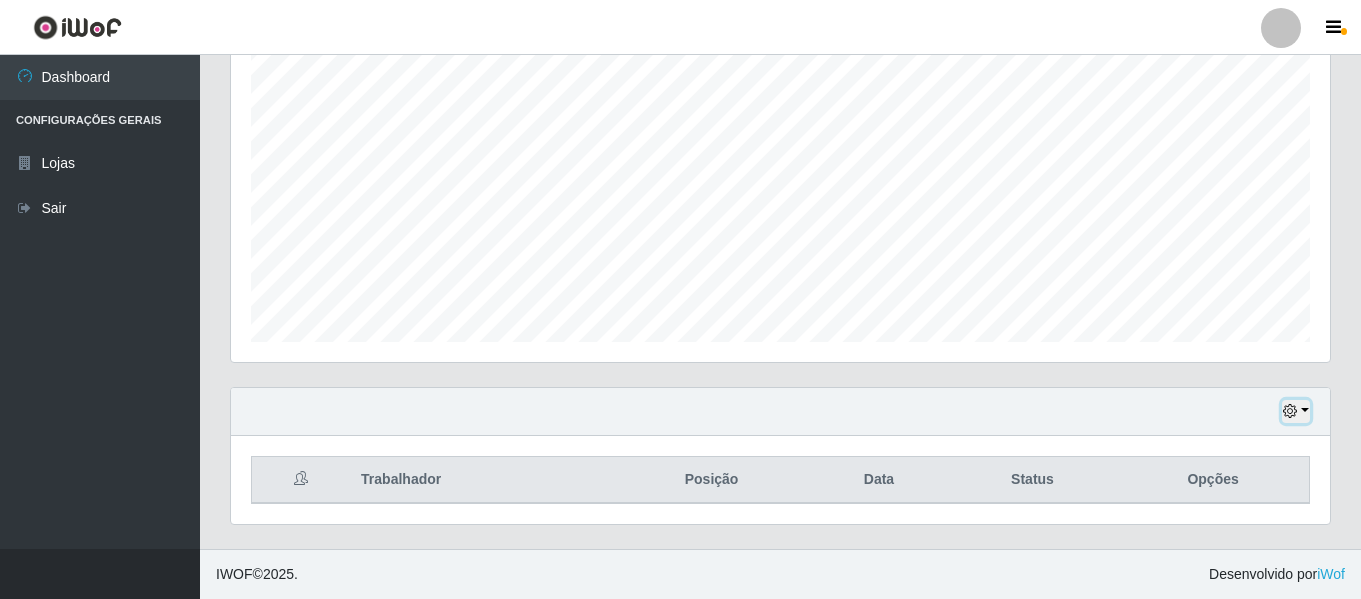 click at bounding box center (1290, 411) 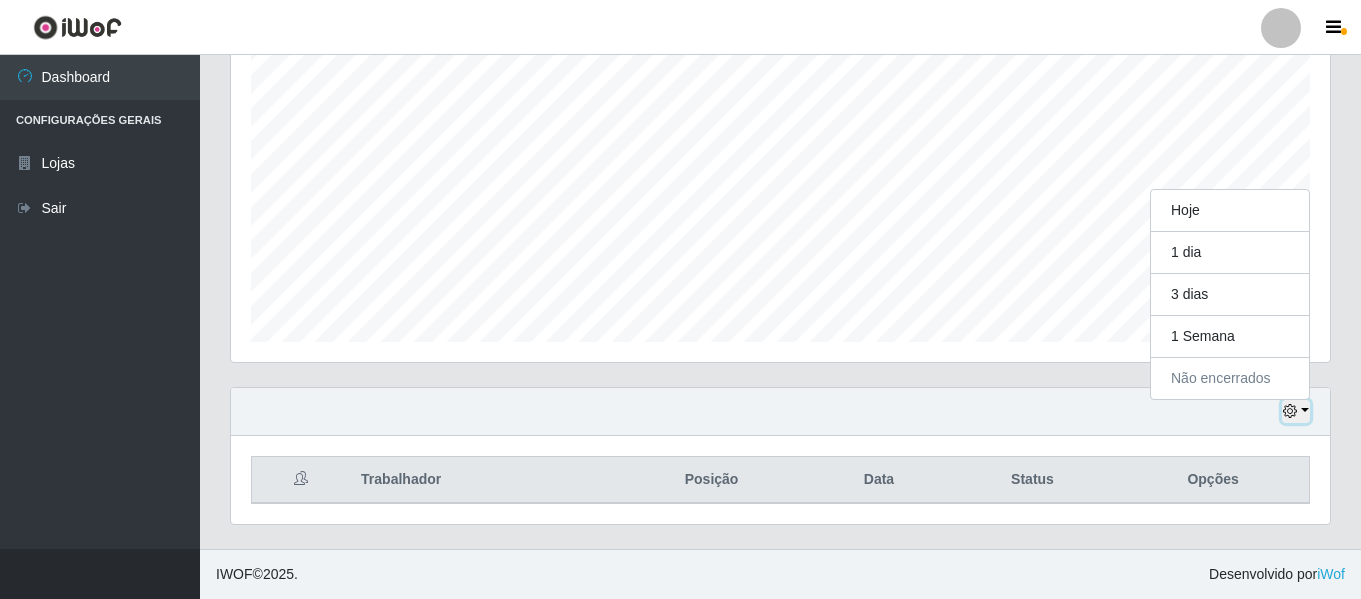 scroll, scrollTop: 415, scrollLeft: 1099, axis: both 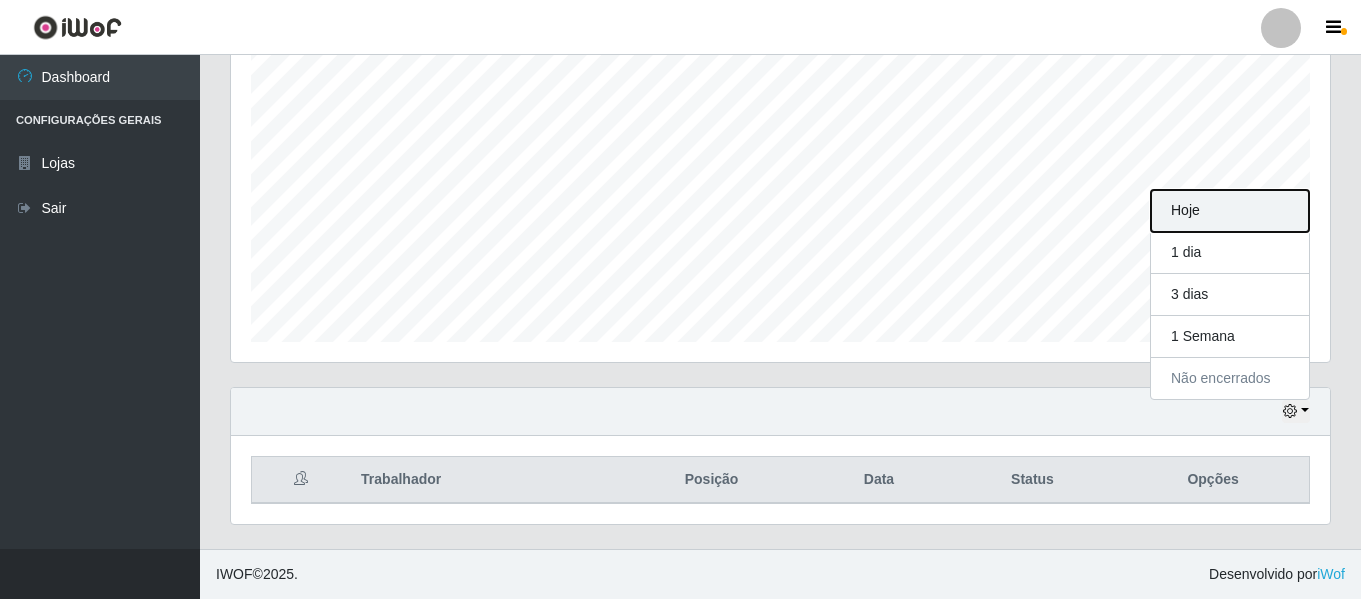 click on "Hoje" at bounding box center (1230, 211) 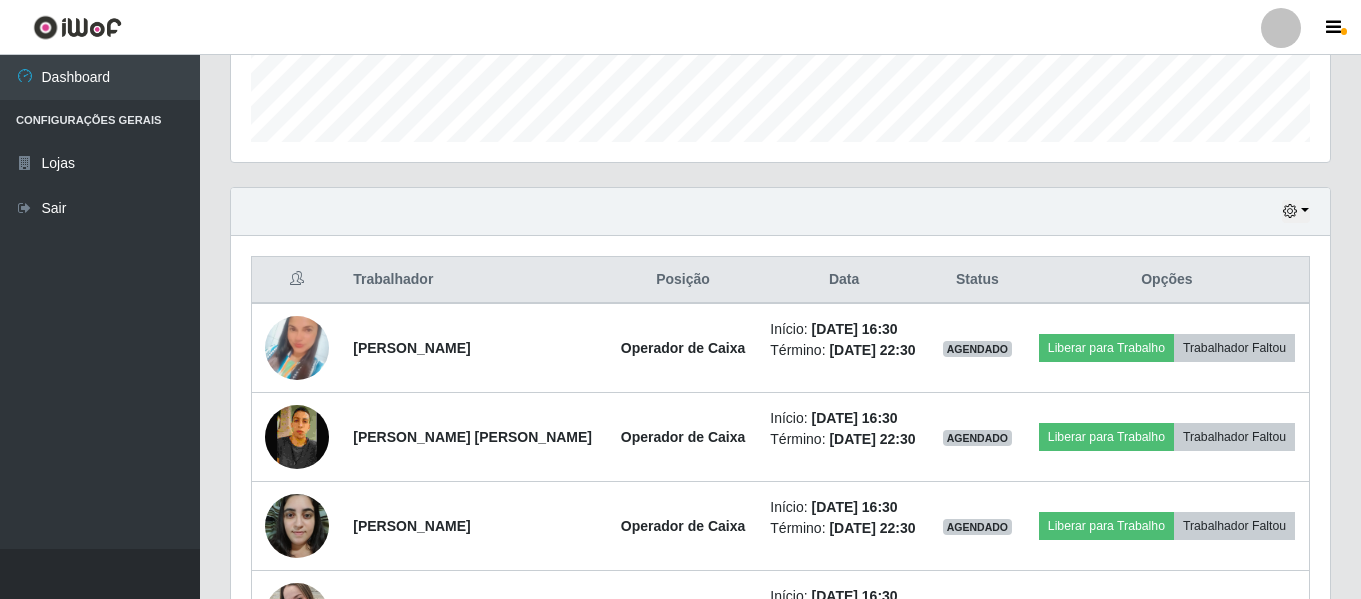 scroll, scrollTop: 873, scrollLeft: 0, axis: vertical 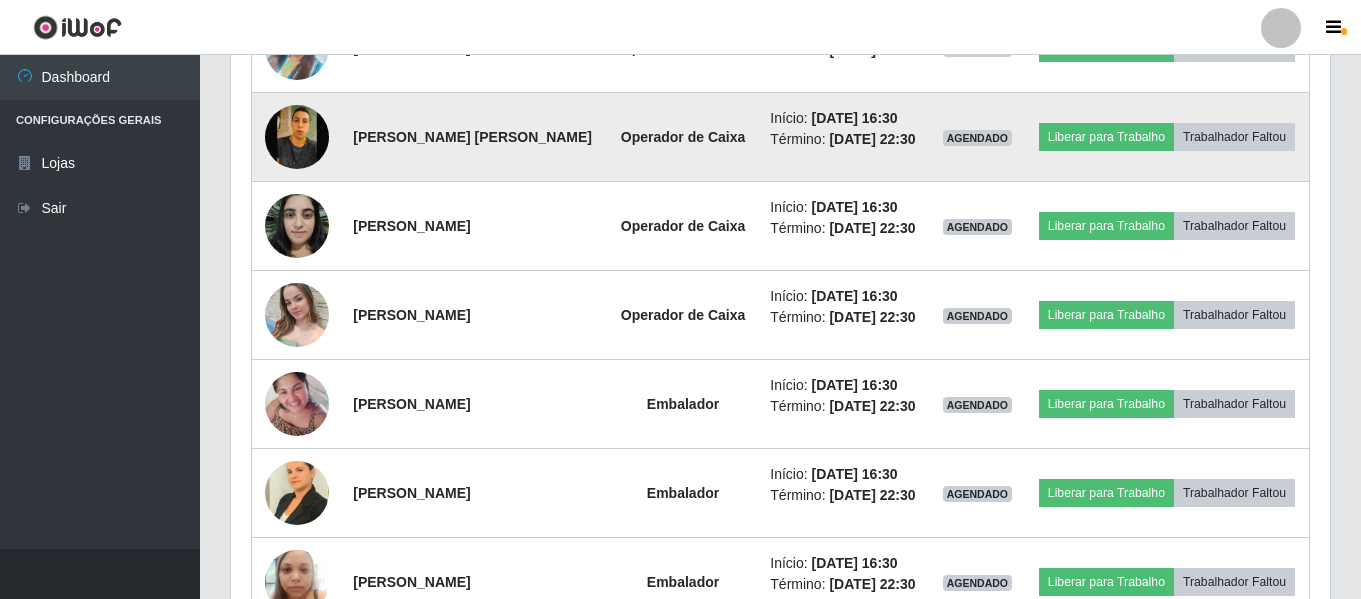 click on "Início:   [DATE] 16:30 Término:   [DATE] 22:30" at bounding box center [844, 137] 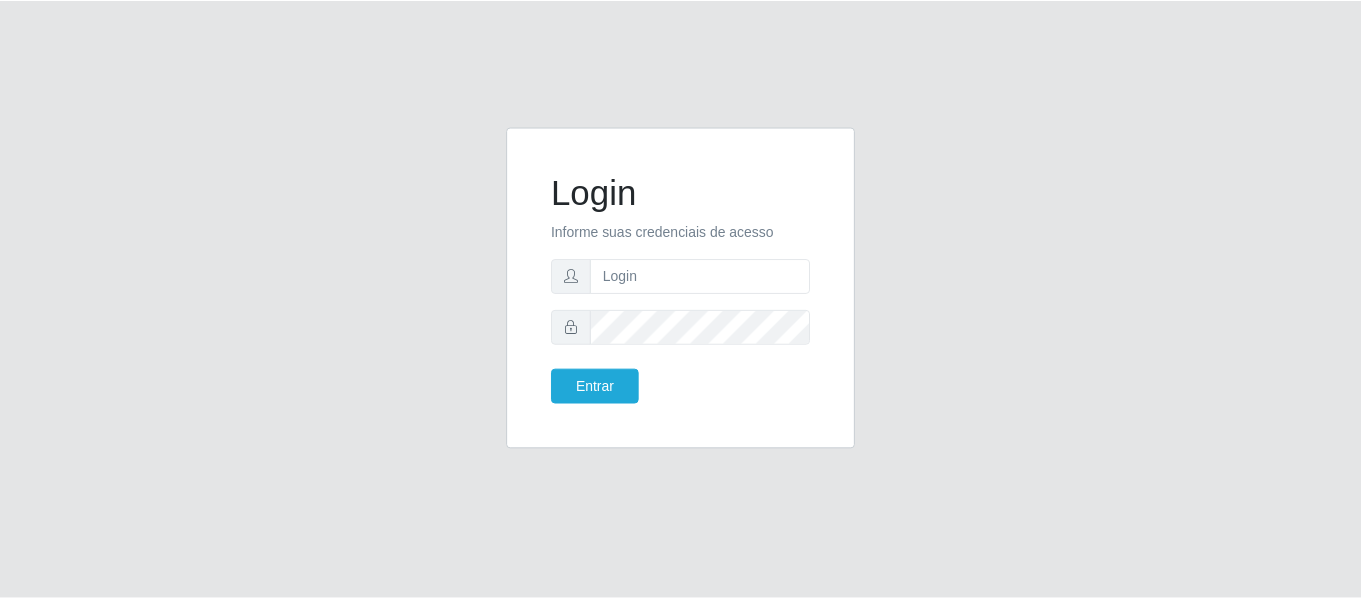 scroll, scrollTop: 0, scrollLeft: 0, axis: both 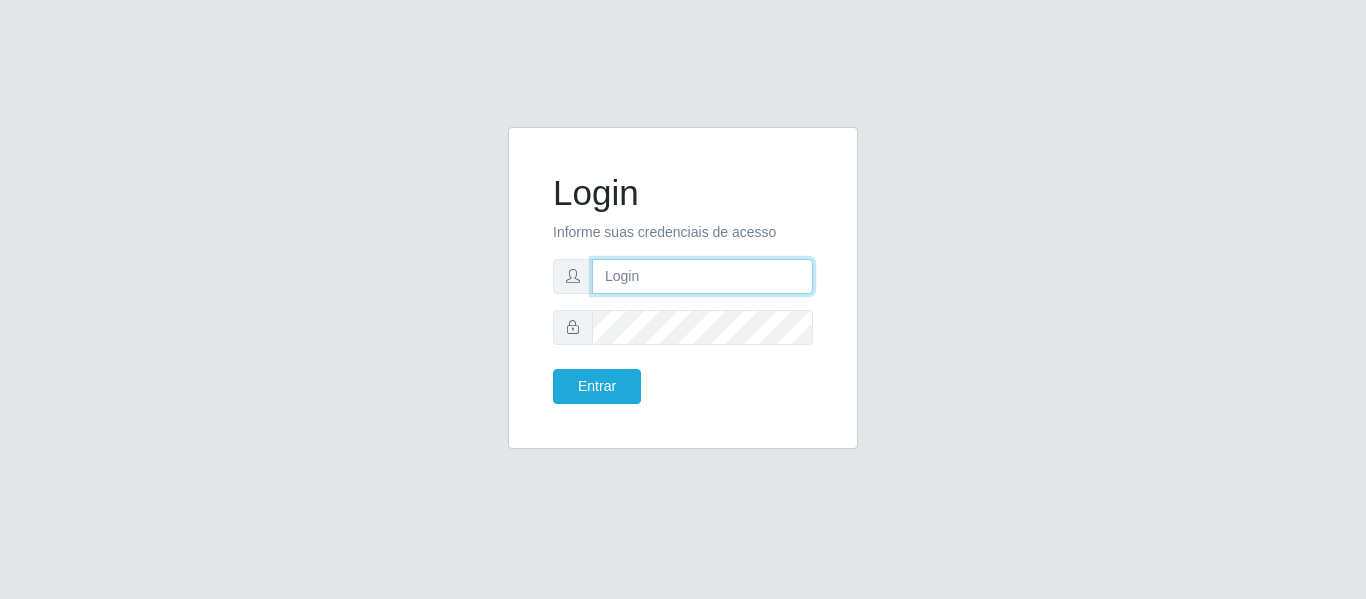 click at bounding box center [702, 276] 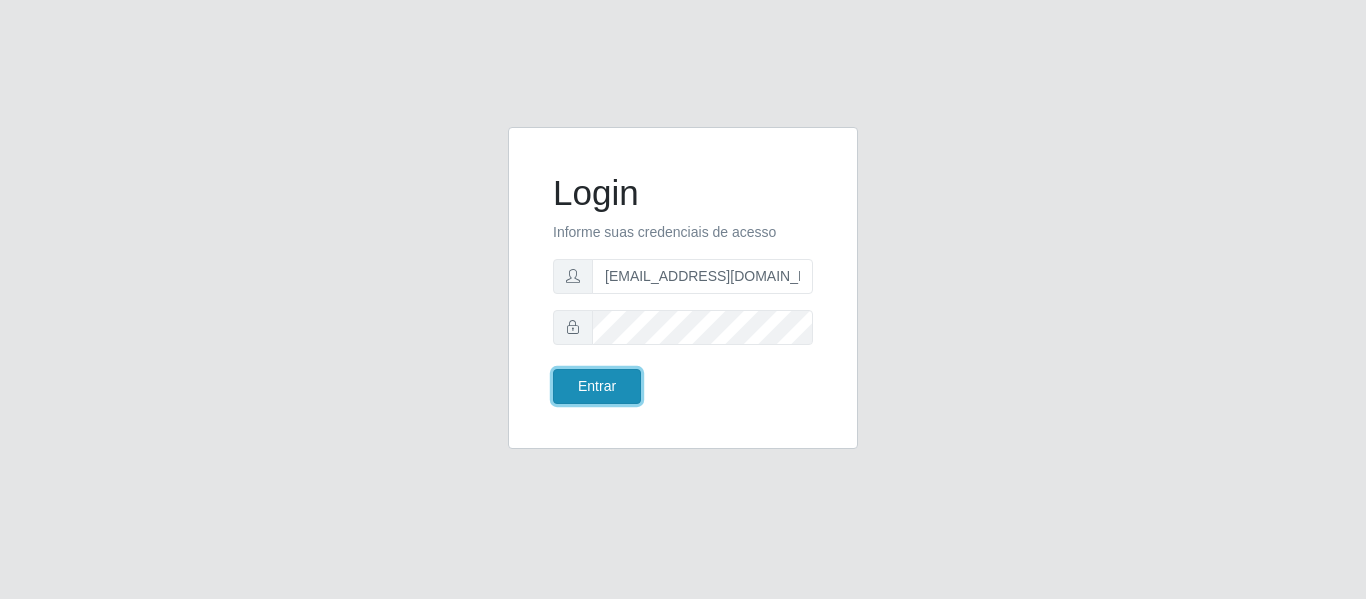 click on "Entrar" at bounding box center (597, 386) 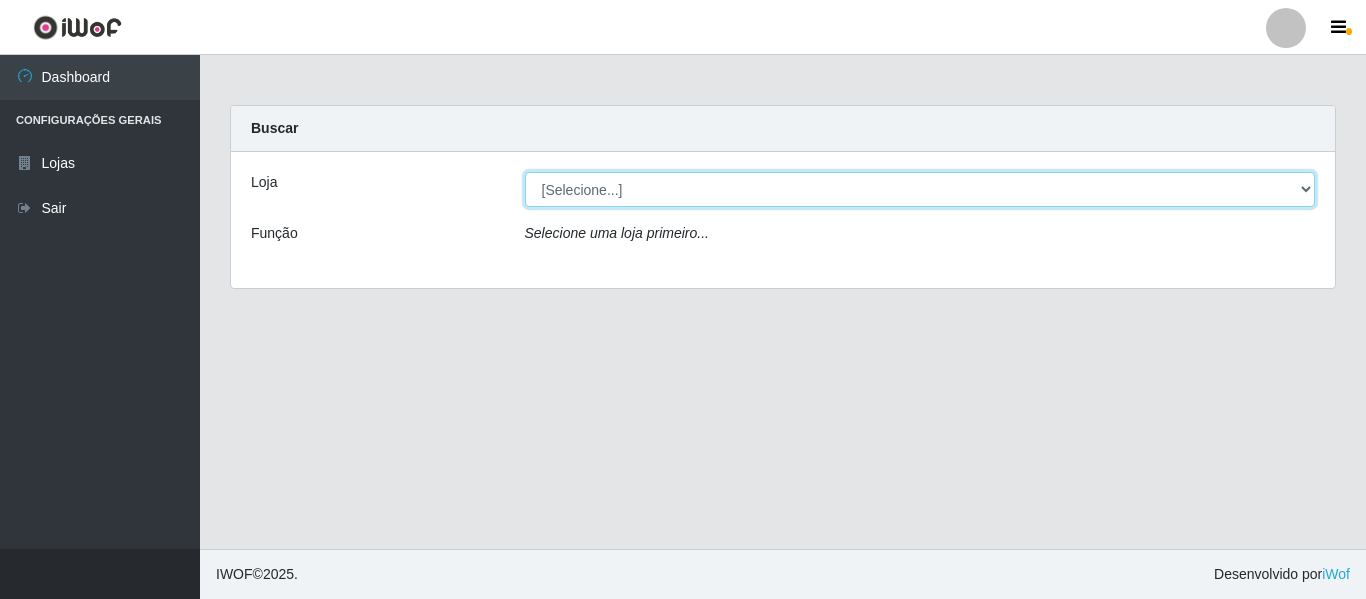 click on "[Selecione...] SuperFácil Atacado - São Gonçalo do Amarante" at bounding box center [920, 189] 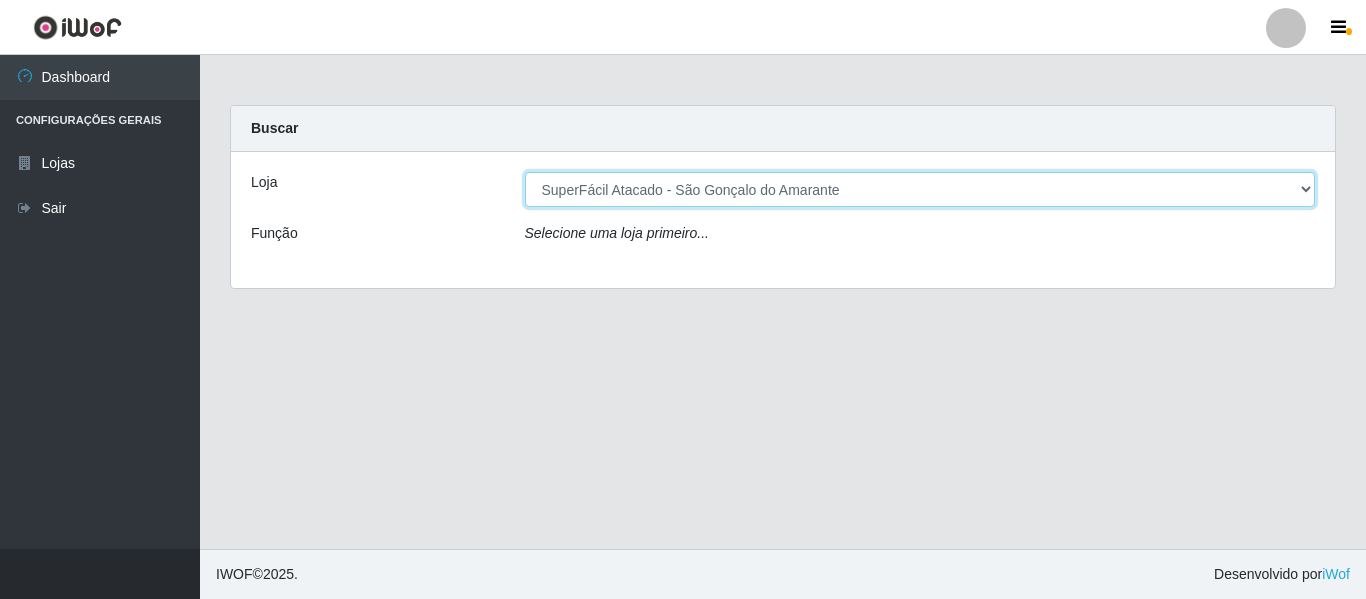 click on "[Selecione...] SuperFácil Atacado - São Gonçalo do Amarante" at bounding box center (920, 189) 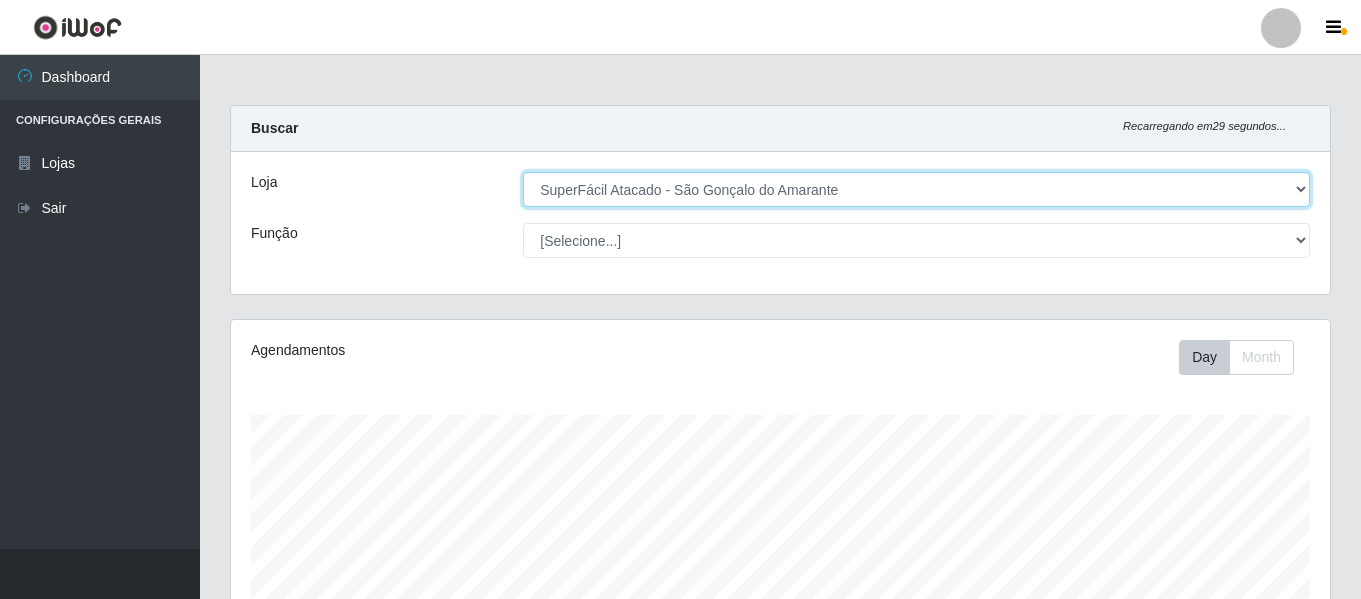 scroll, scrollTop: 999585, scrollLeft: 998901, axis: both 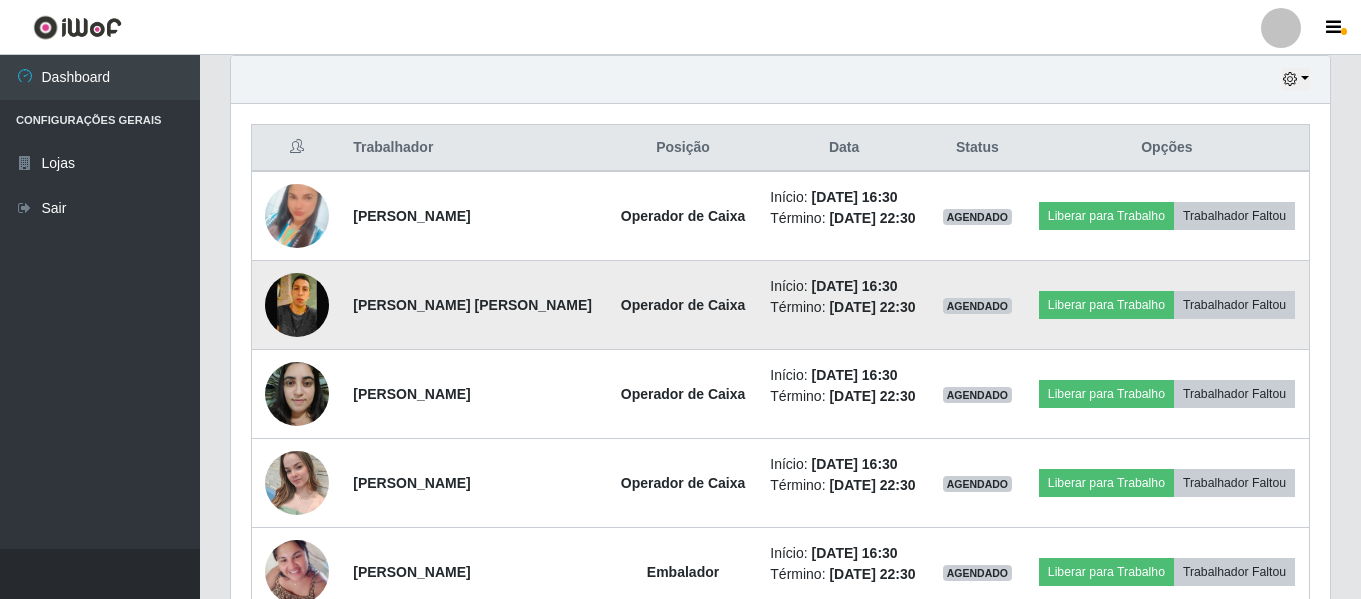 click at bounding box center (297, 305) 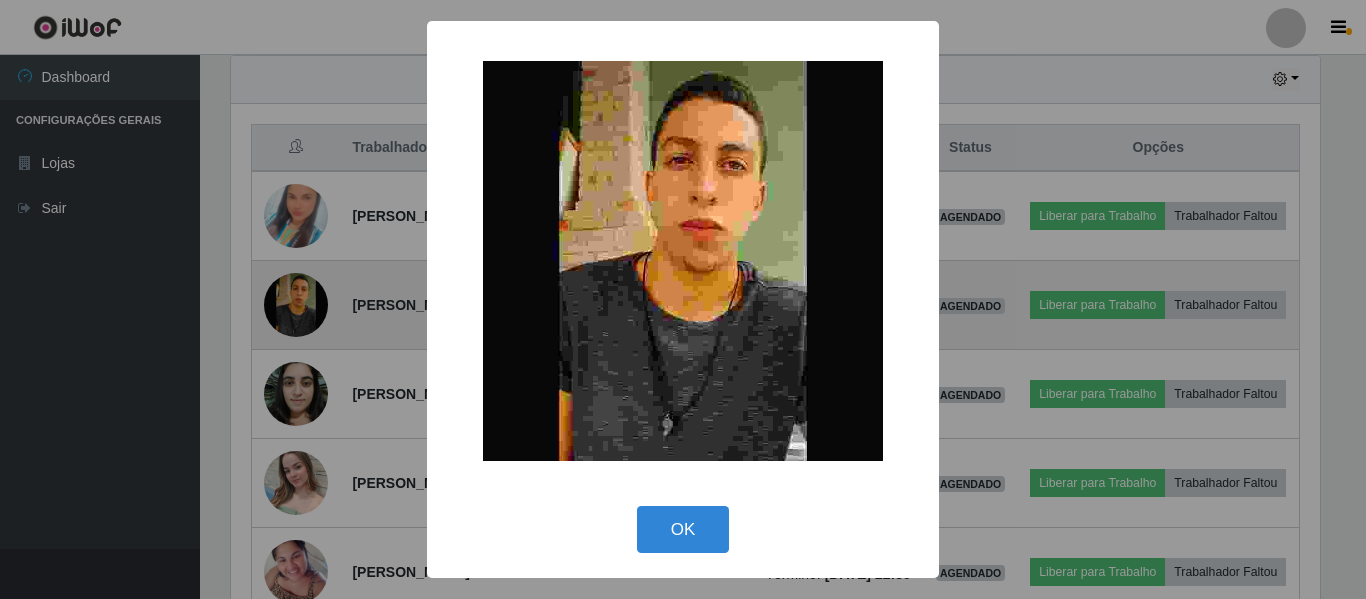 scroll, scrollTop: 999585, scrollLeft: 998911, axis: both 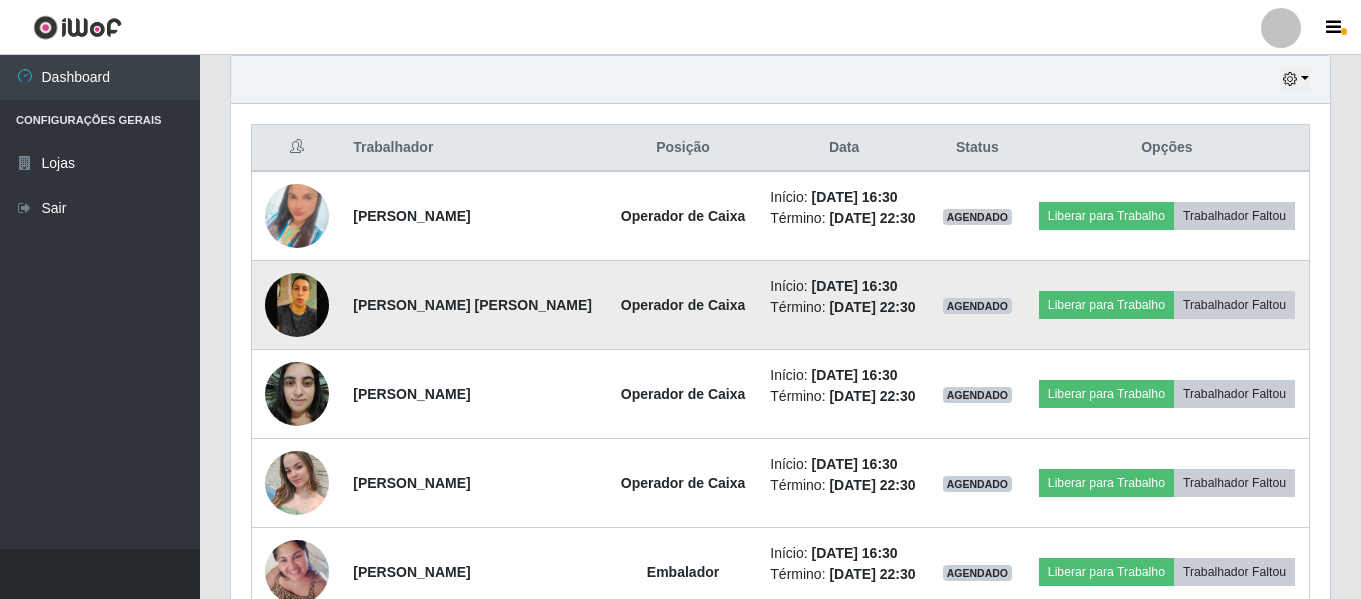 click at bounding box center (297, 305) 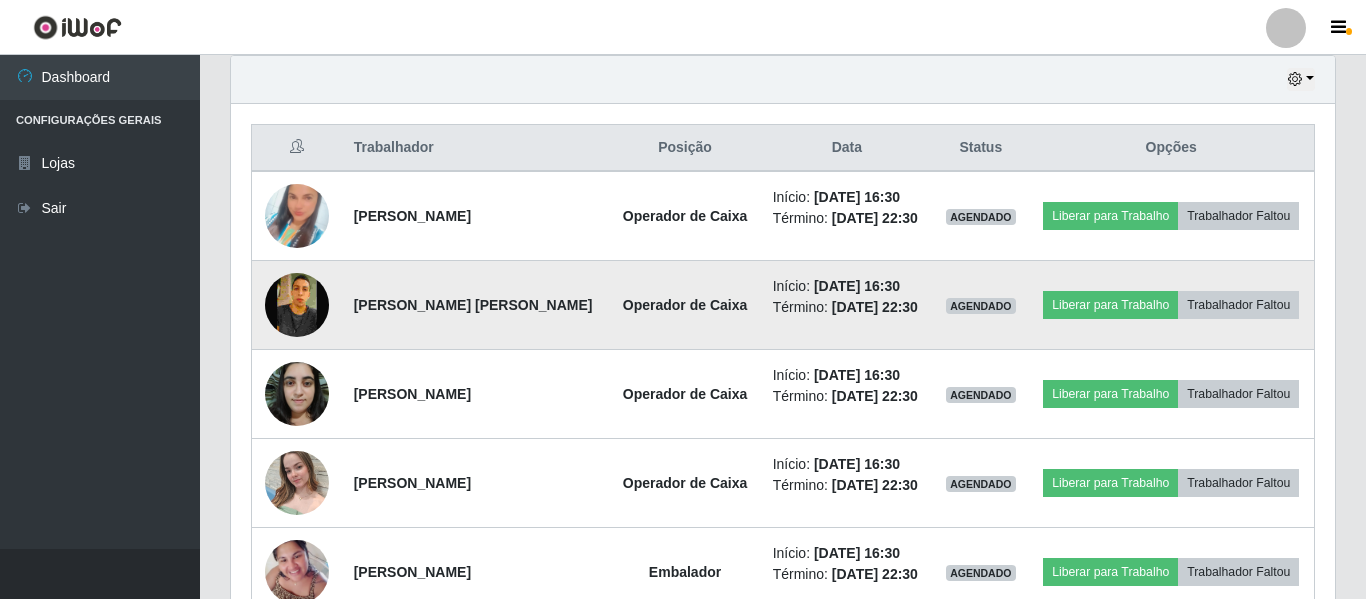 scroll, scrollTop: 999585, scrollLeft: 998911, axis: both 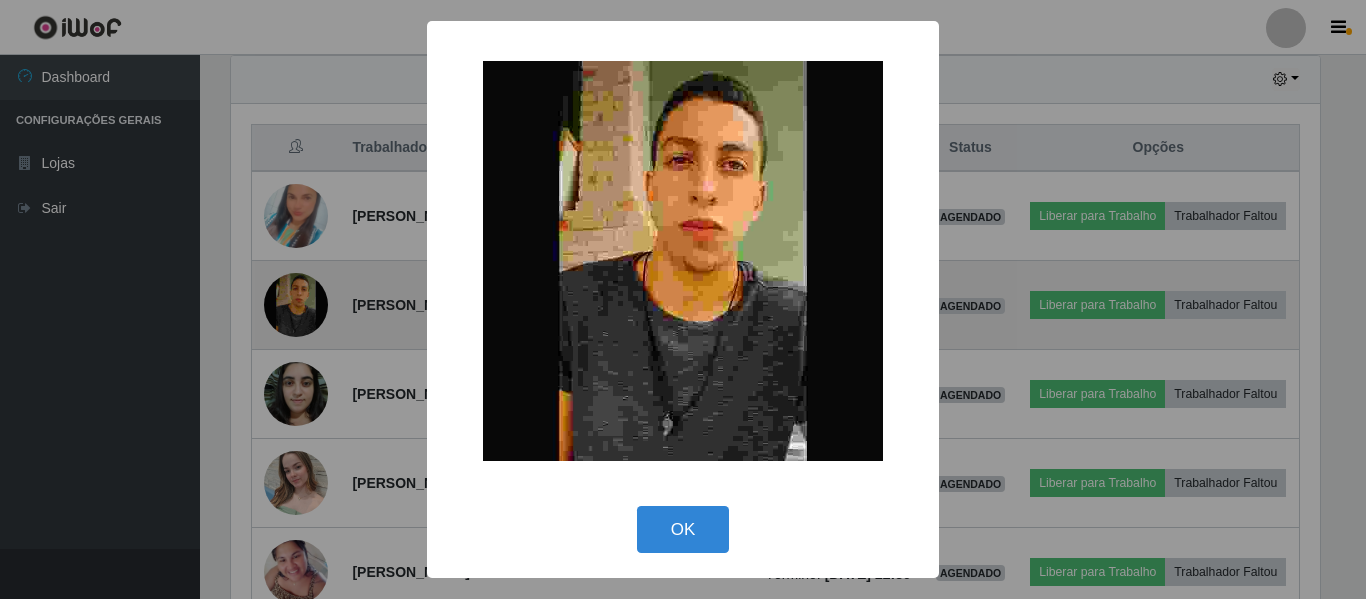 click on "× OK Cancel" at bounding box center [683, 299] 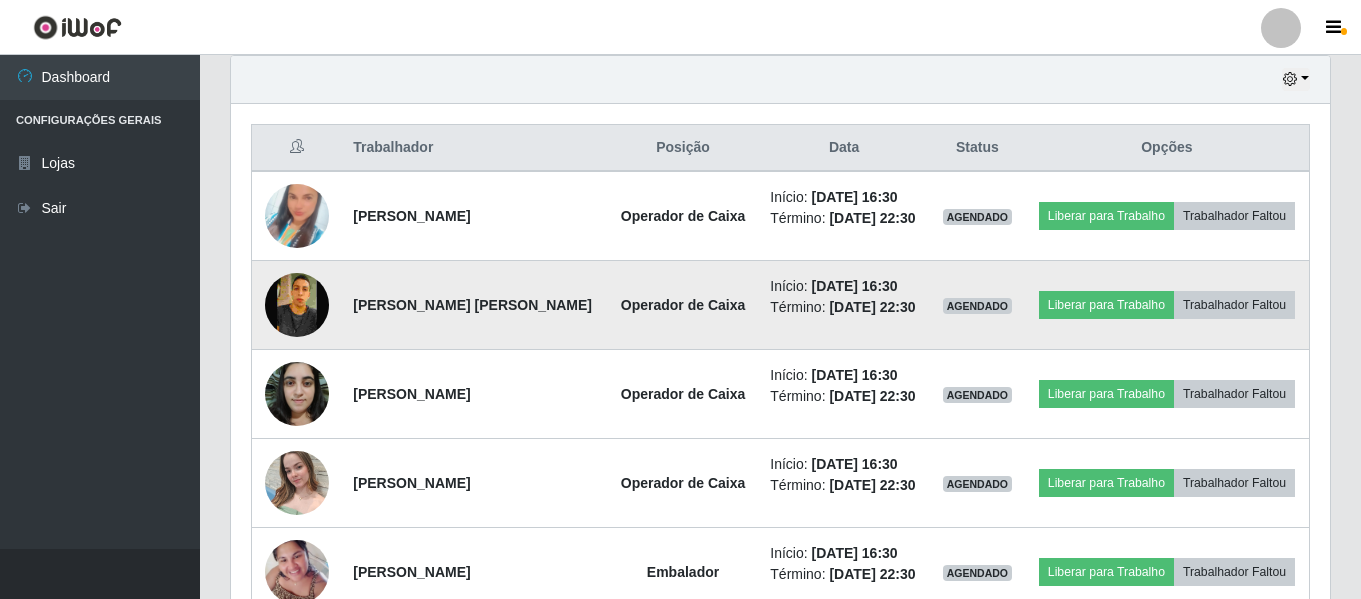 scroll, scrollTop: 999585, scrollLeft: 998901, axis: both 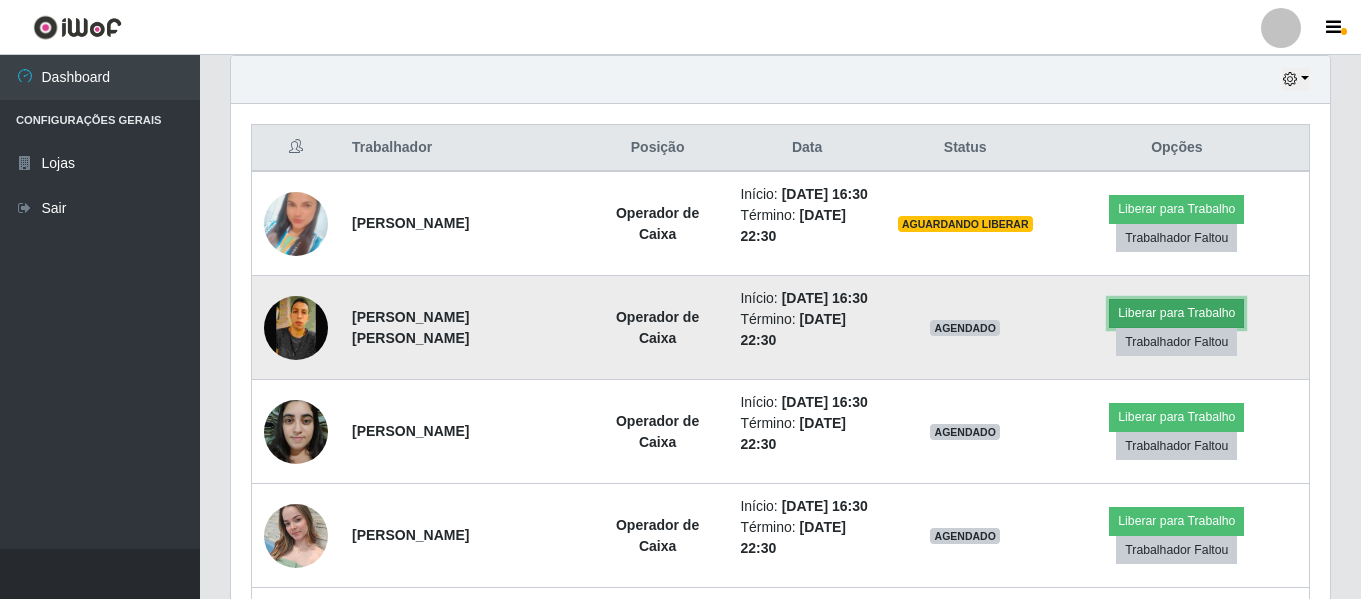 click on "Liberar para Trabalho" at bounding box center (1176, 313) 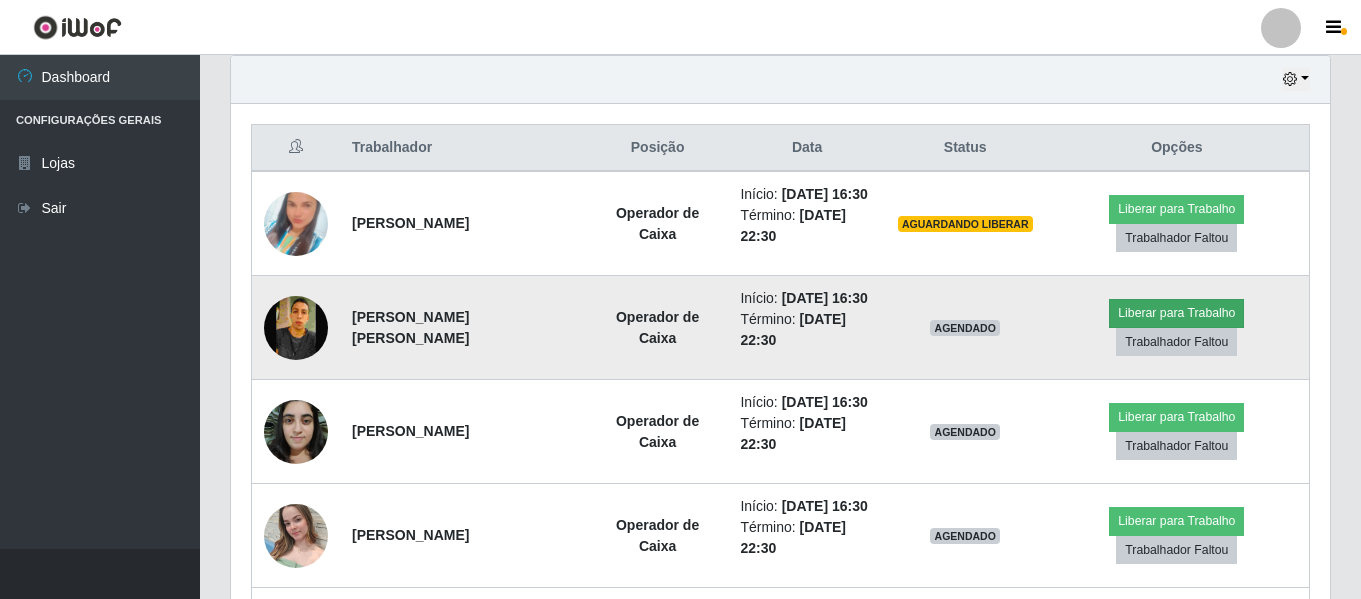 scroll, scrollTop: 999585, scrollLeft: 998911, axis: both 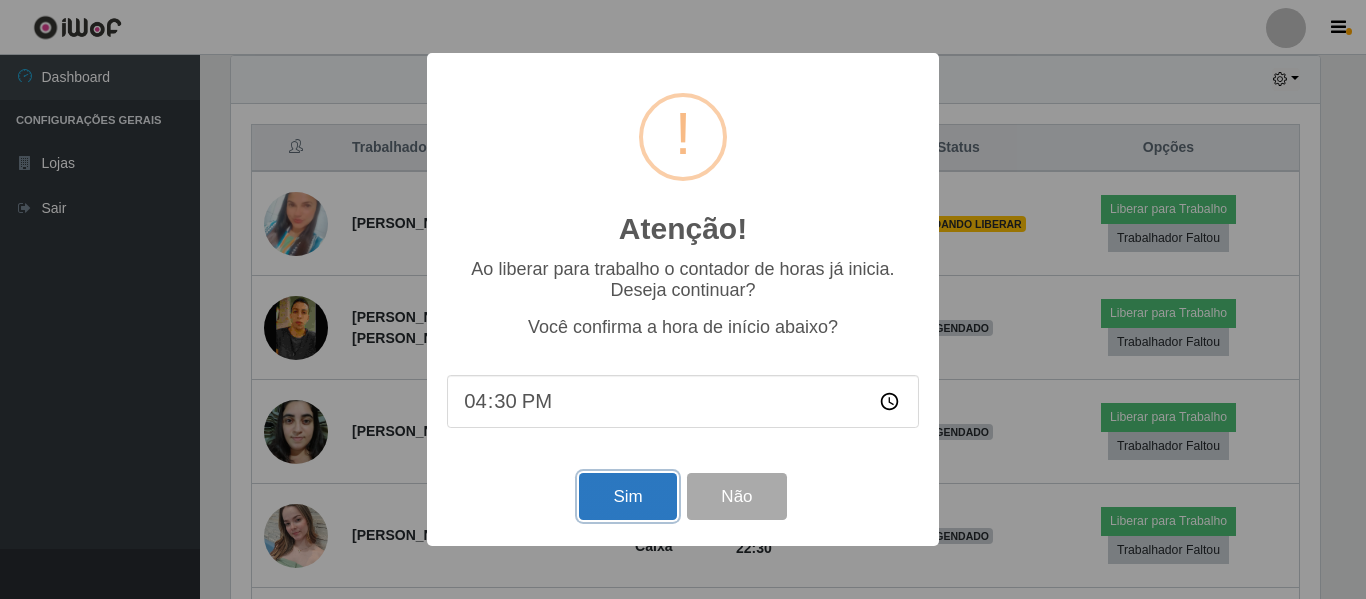 click on "Sim" at bounding box center (627, 496) 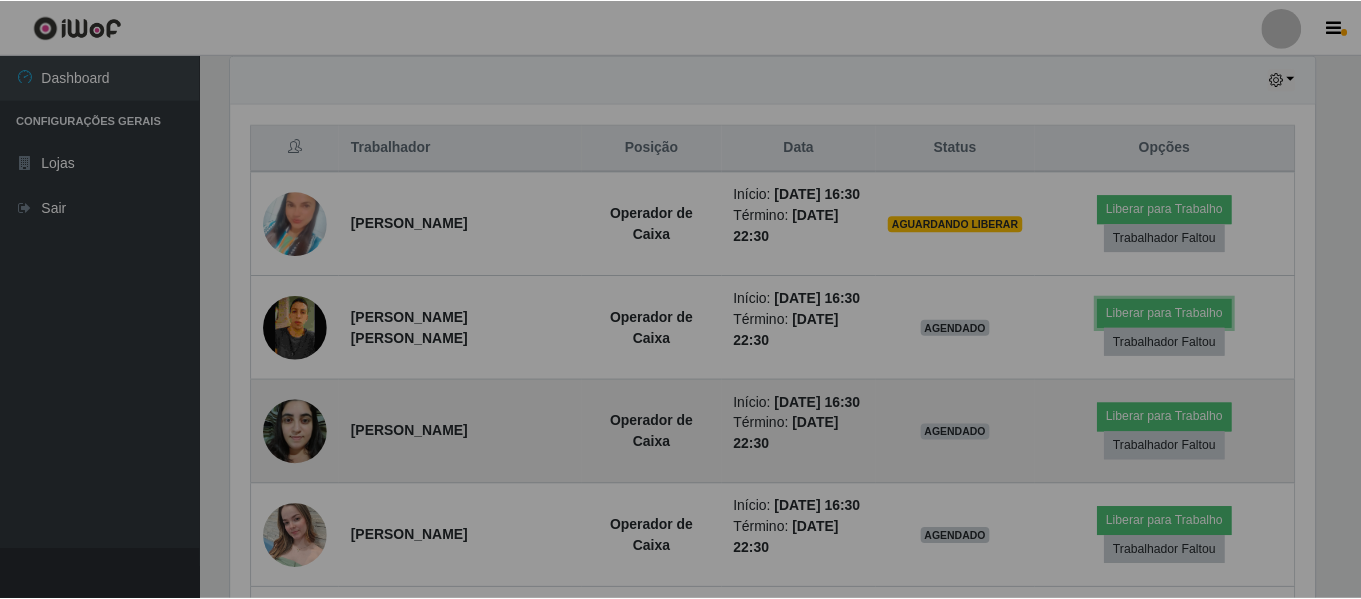 scroll, scrollTop: 999585, scrollLeft: 998901, axis: both 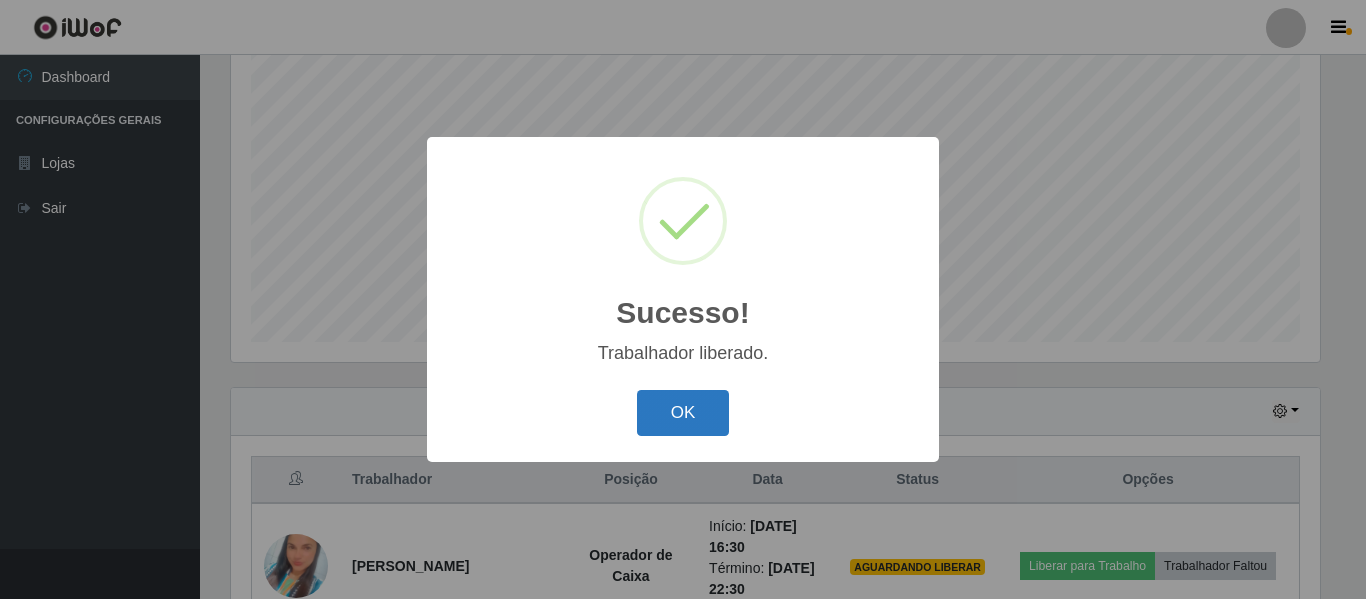 click on "OK" at bounding box center [683, 413] 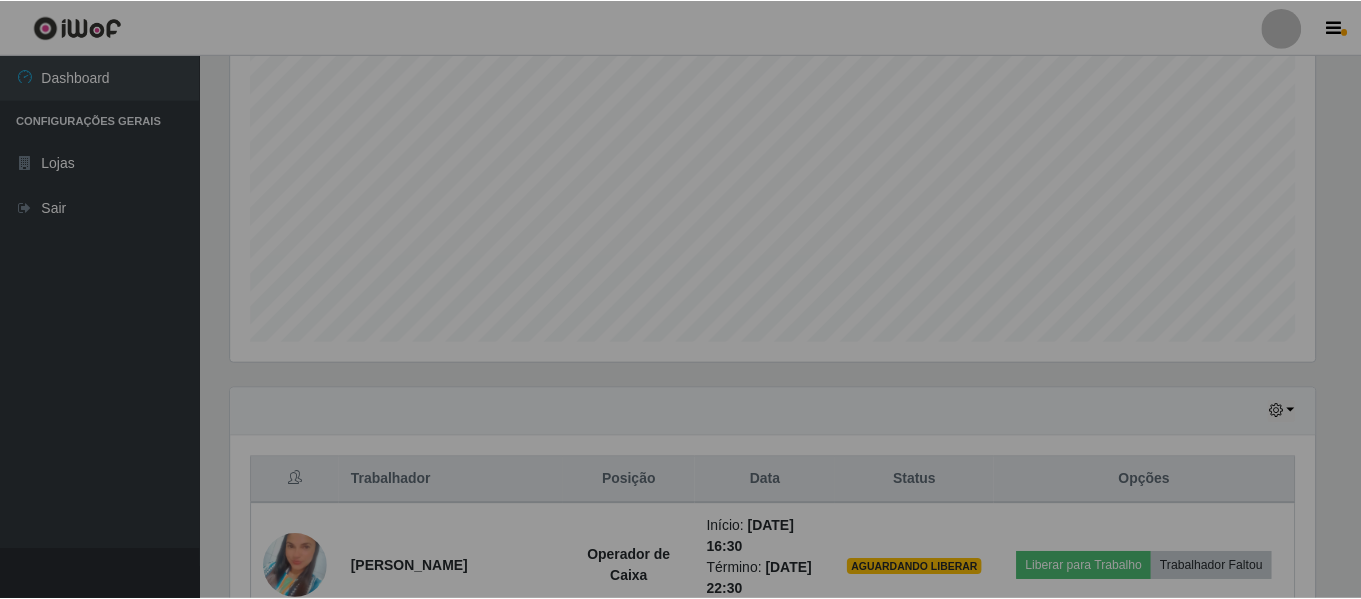 scroll, scrollTop: 433, scrollLeft: 0, axis: vertical 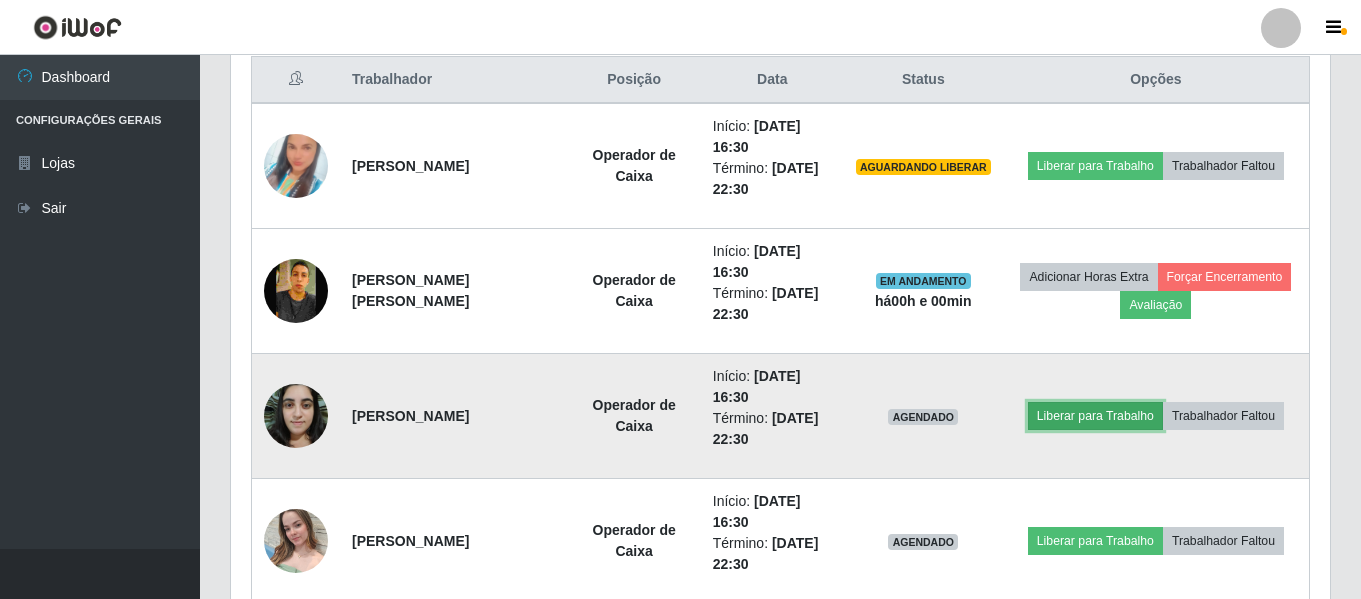 click on "Liberar para Trabalho" at bounding box center (1095, 416) 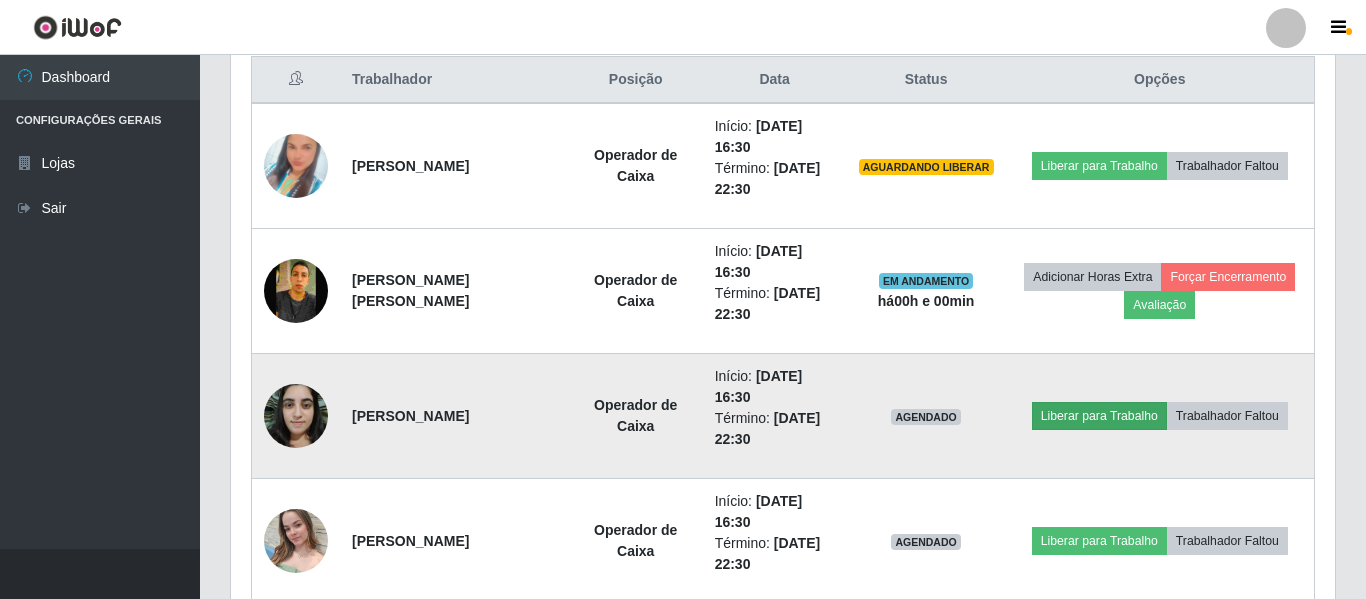 scroll, scrollTop: 999585, scrollLeft: 998911, axis: both 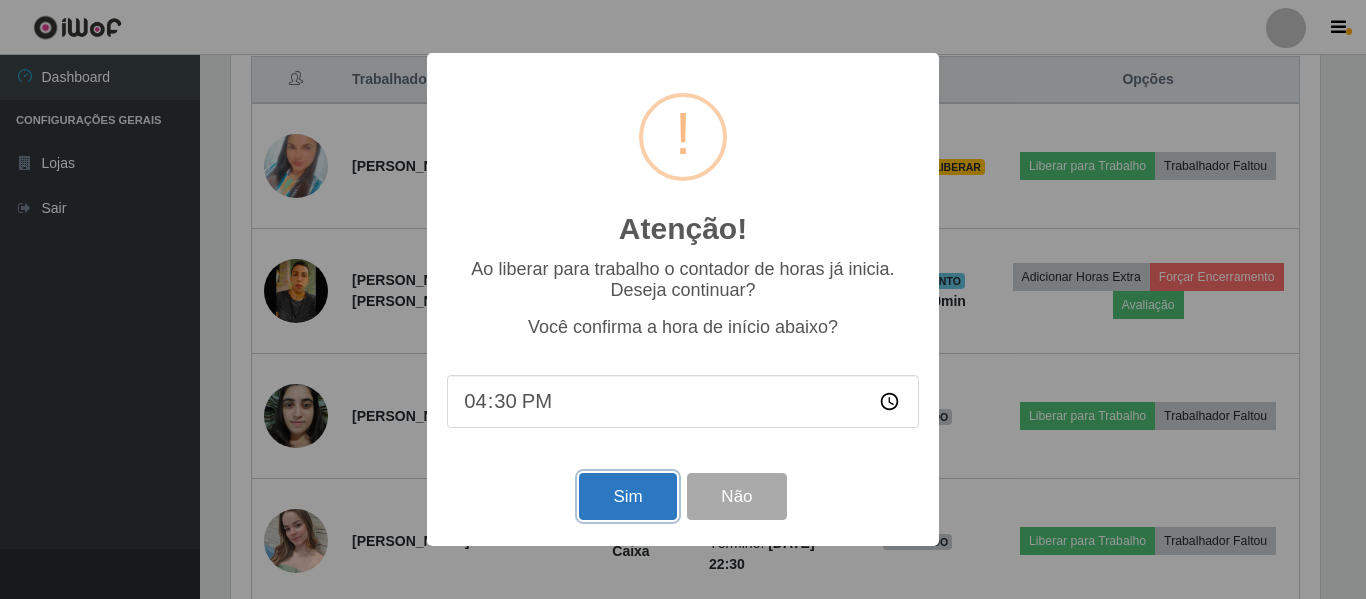 click on "Sim" at bounding box center [627, 496] 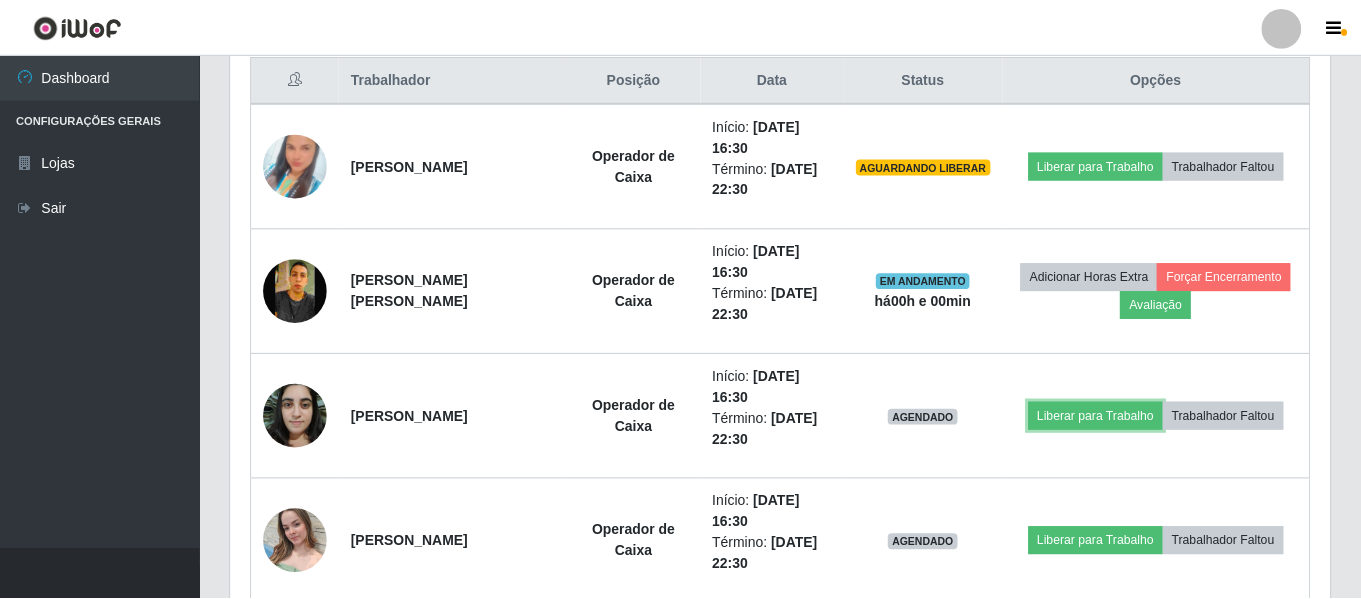 scroll, scrollTop: 999585, scrollLeft: 998911, axis: both 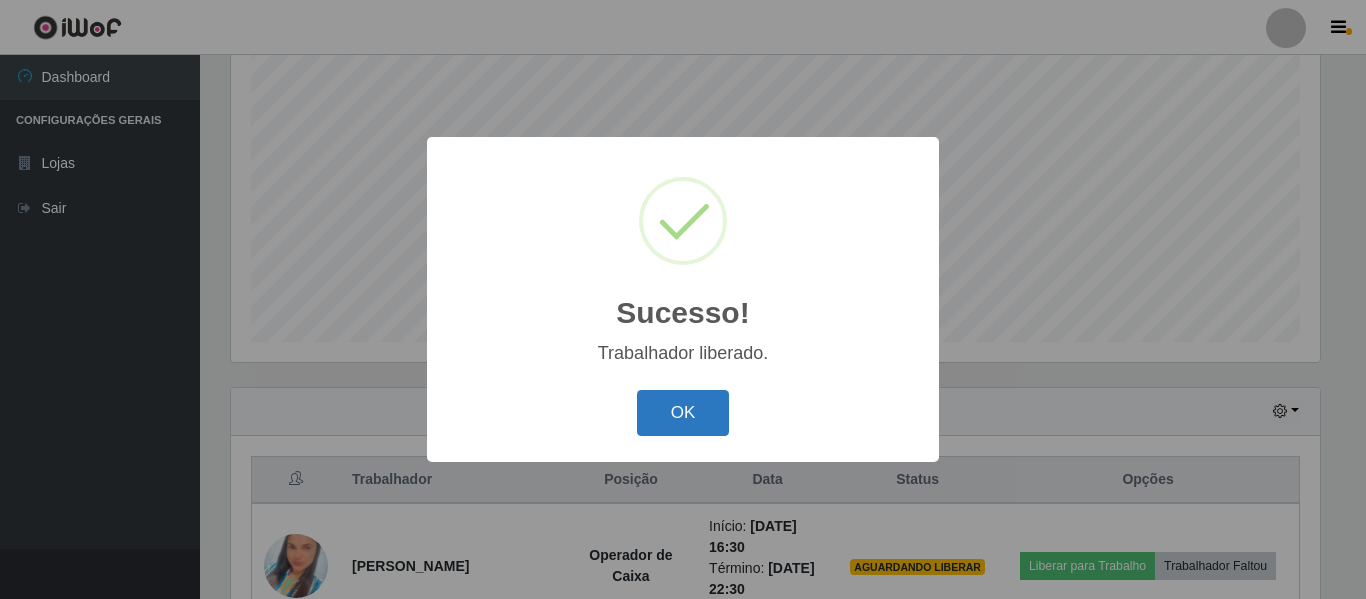 click on "OK" at bounding box center [683, 413] 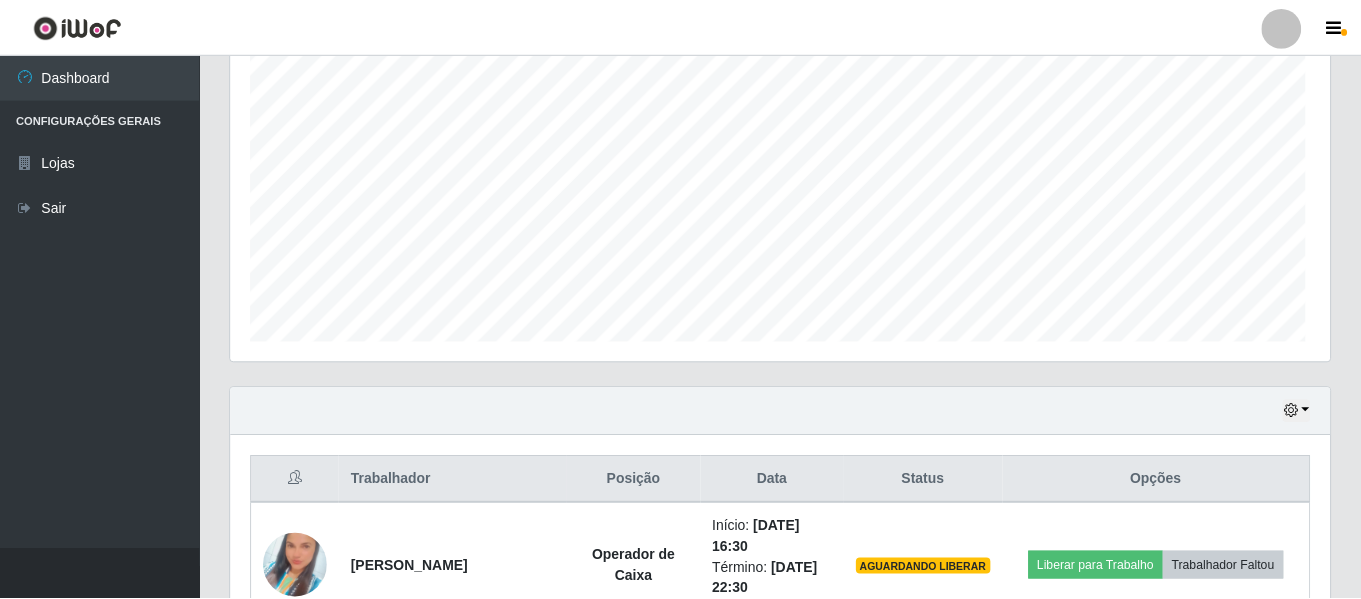 scroll, scrollTop: 999585, scrollLeft: 998901, axis: both 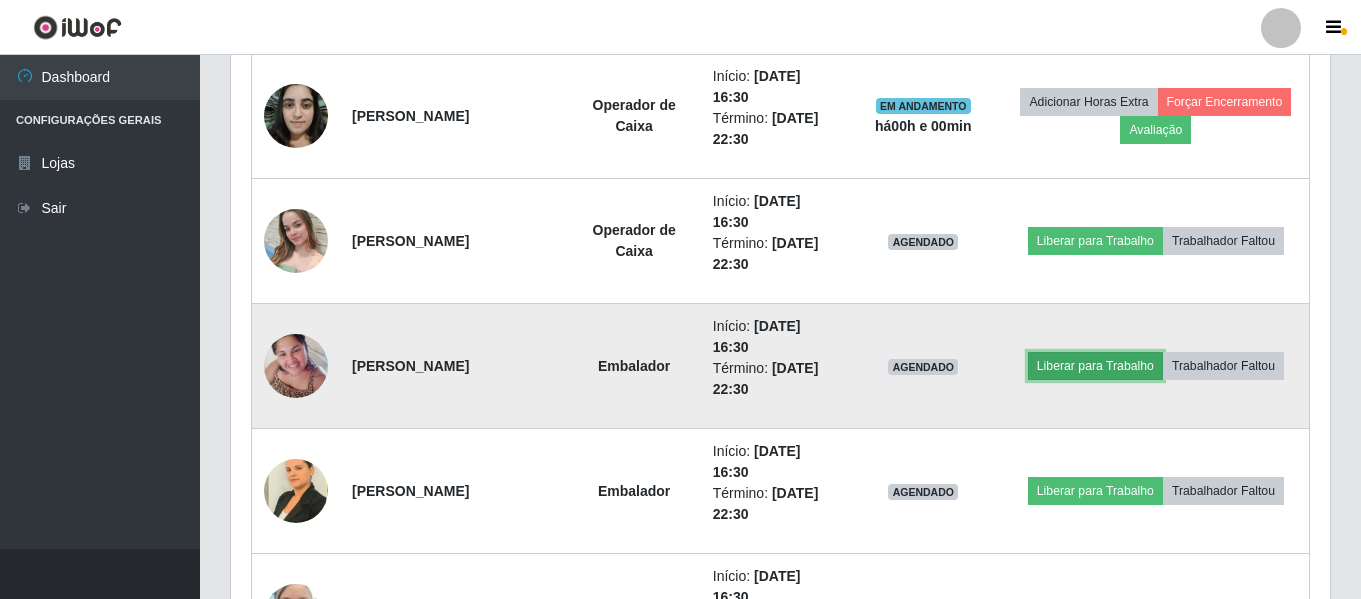 click on "Liberar para Trabalho" at bounding box center [1095, 366] 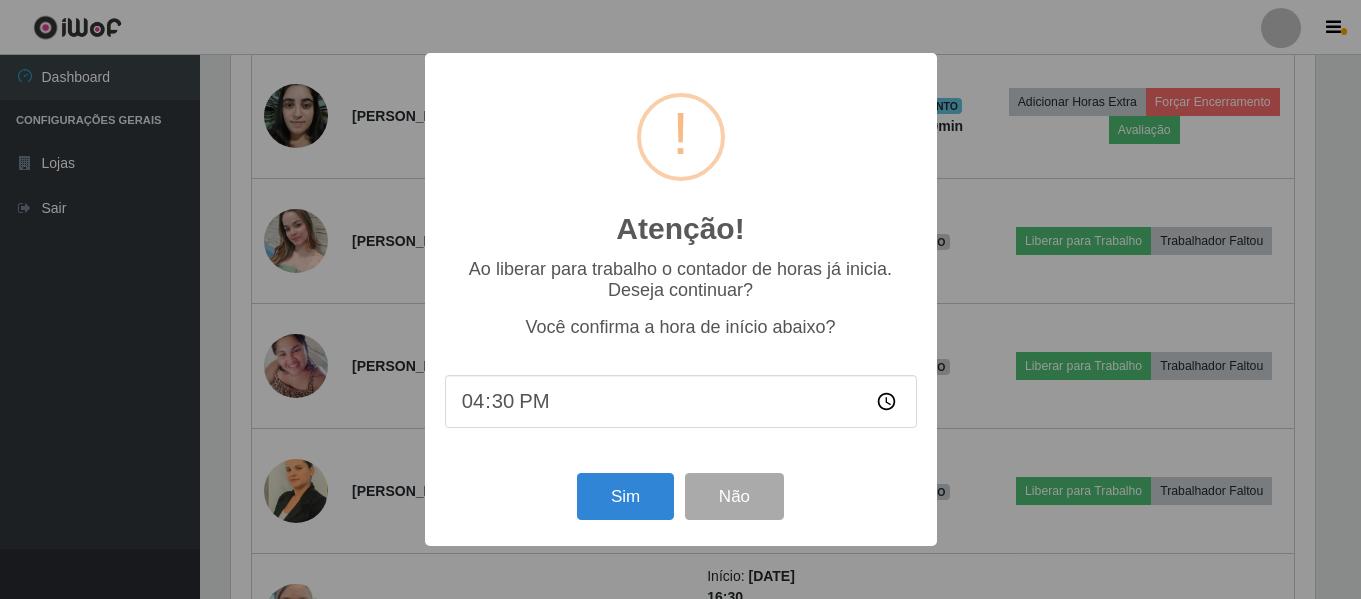 scroll, scrollTop: 999585, scrollLeft: 998911, axis: both 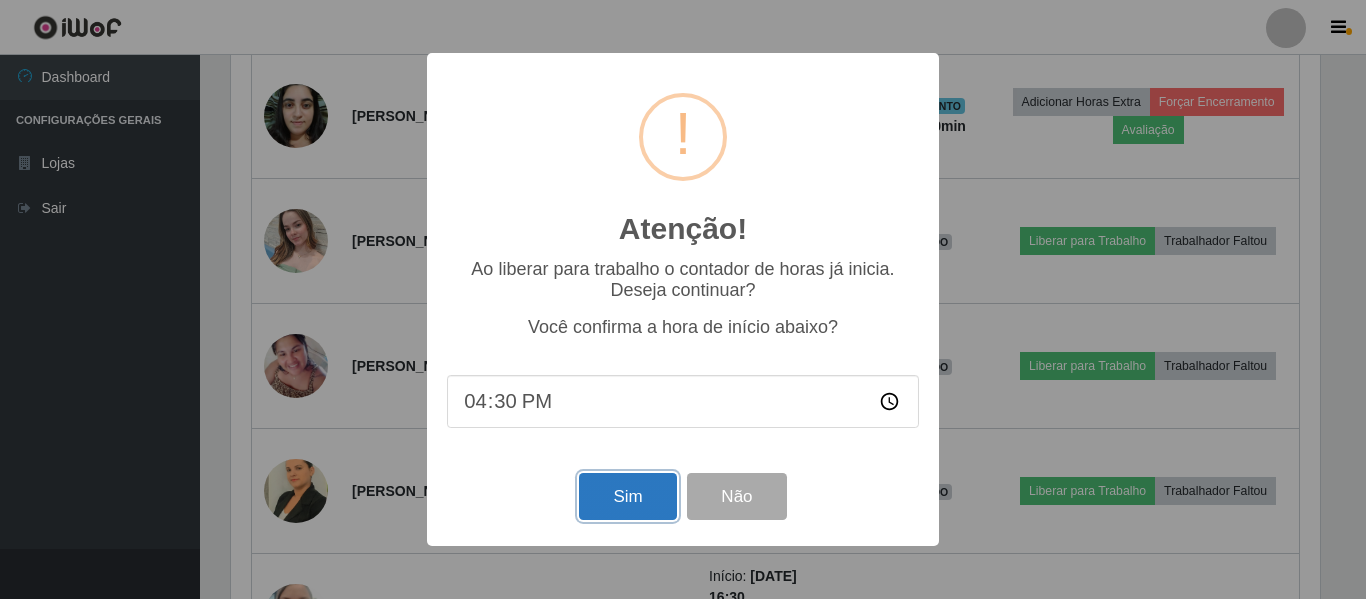 click on "Sim" at bounding box center [627, 496] 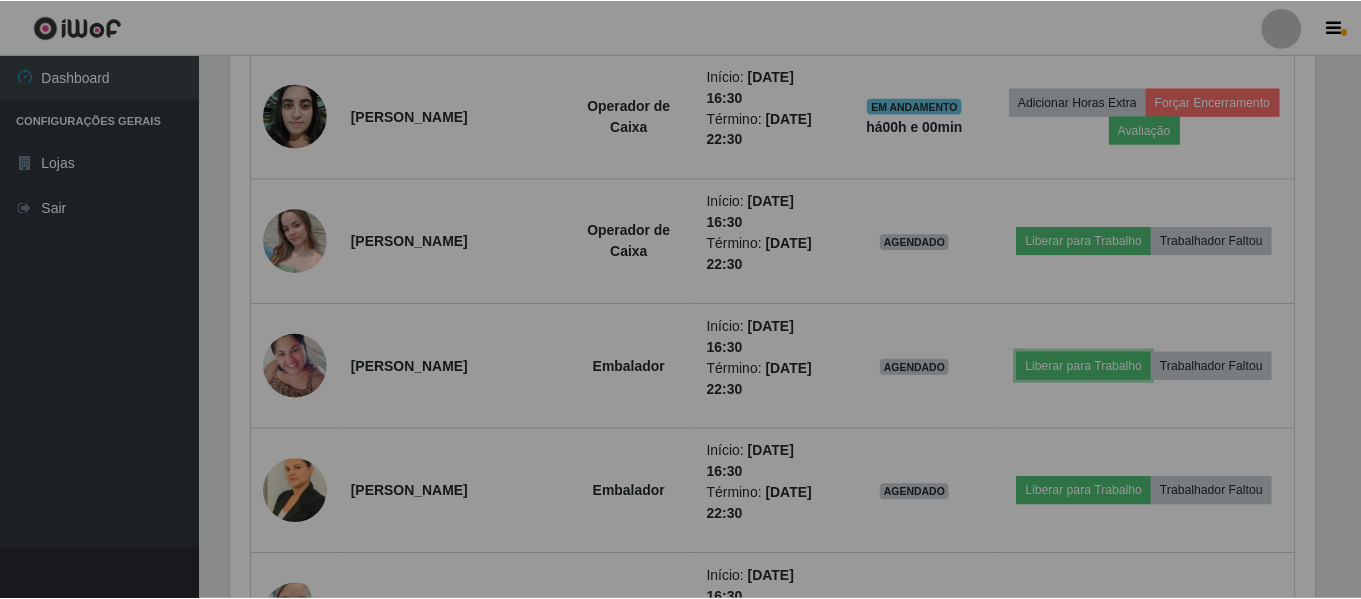 scroll, scrollTop: 999585, scrollLeft: 998901, axis: both 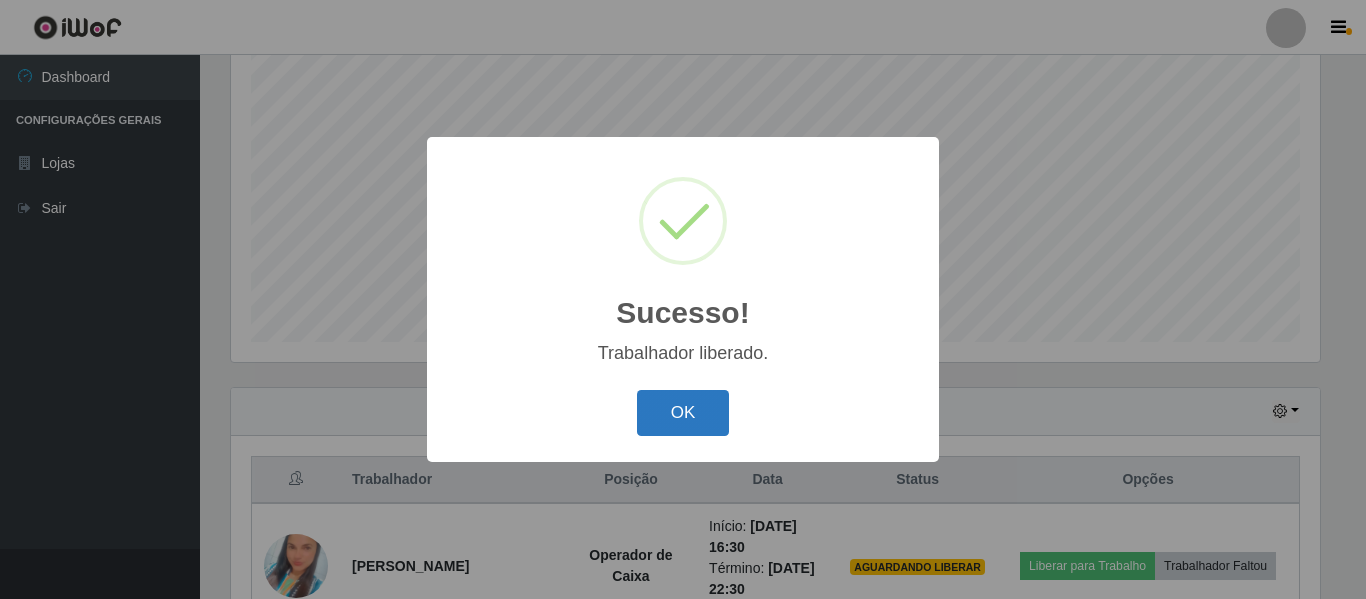 click on "OK" at bounding box center [683, 413] 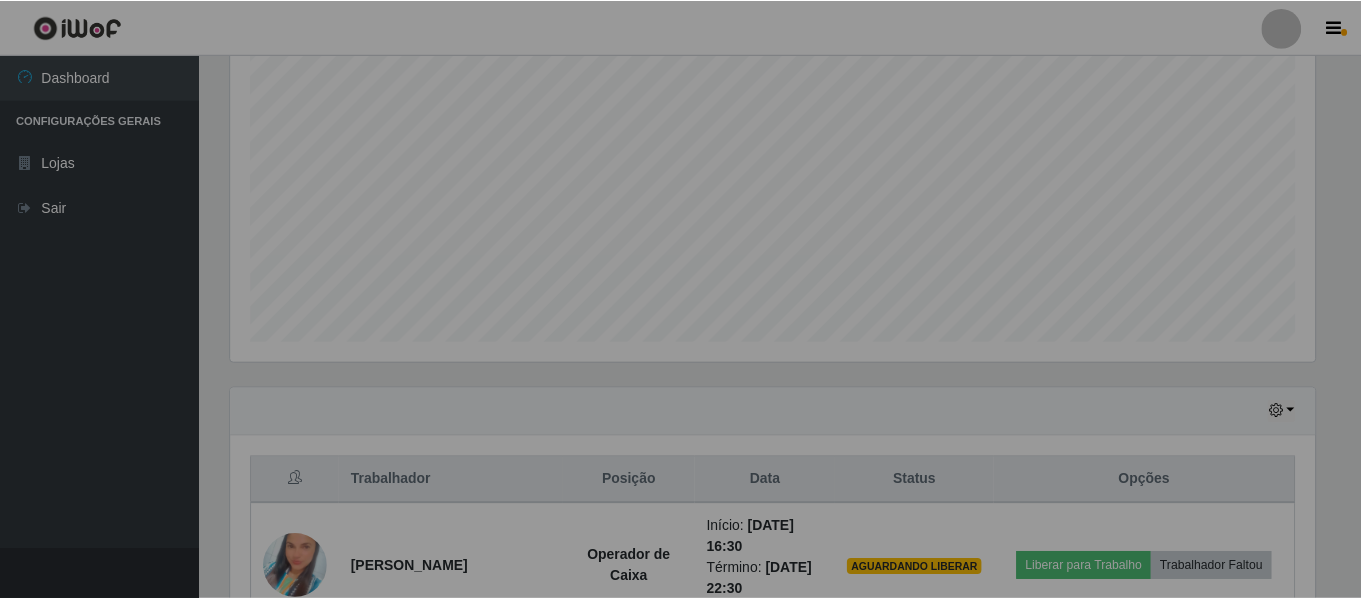 scroll, scrollTop: 999585, scrollLeft: 998901, axis: both 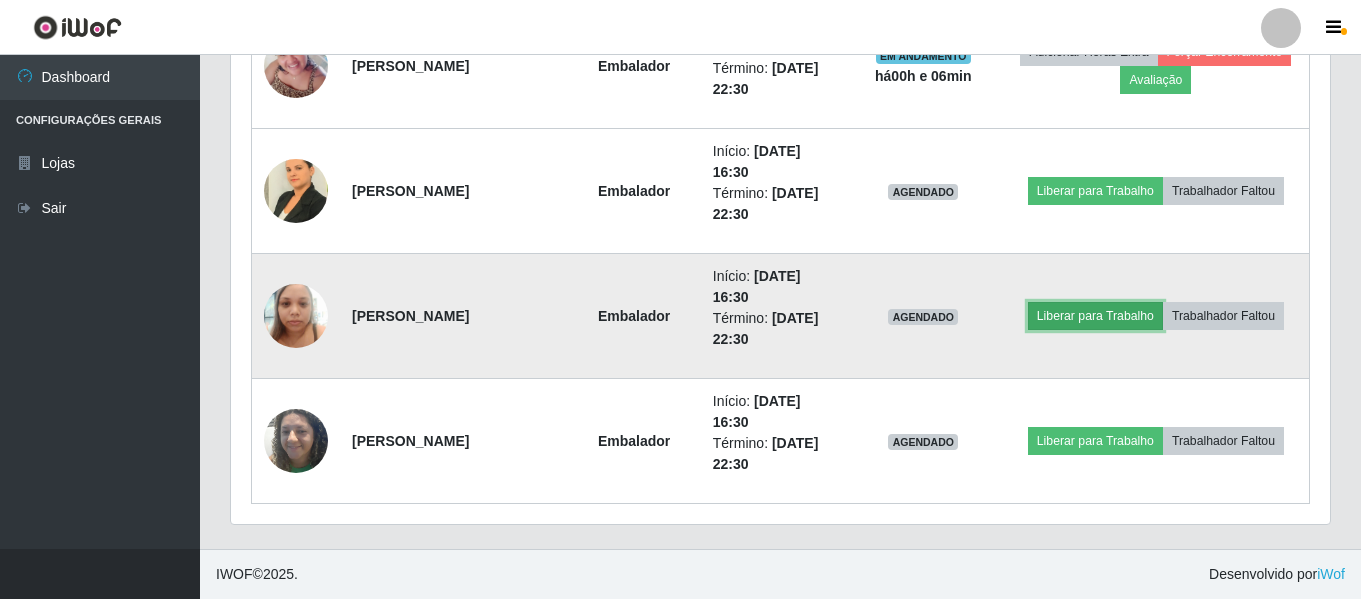 click on "Liberar para Trabalho" at bounding box center (1095, 316) 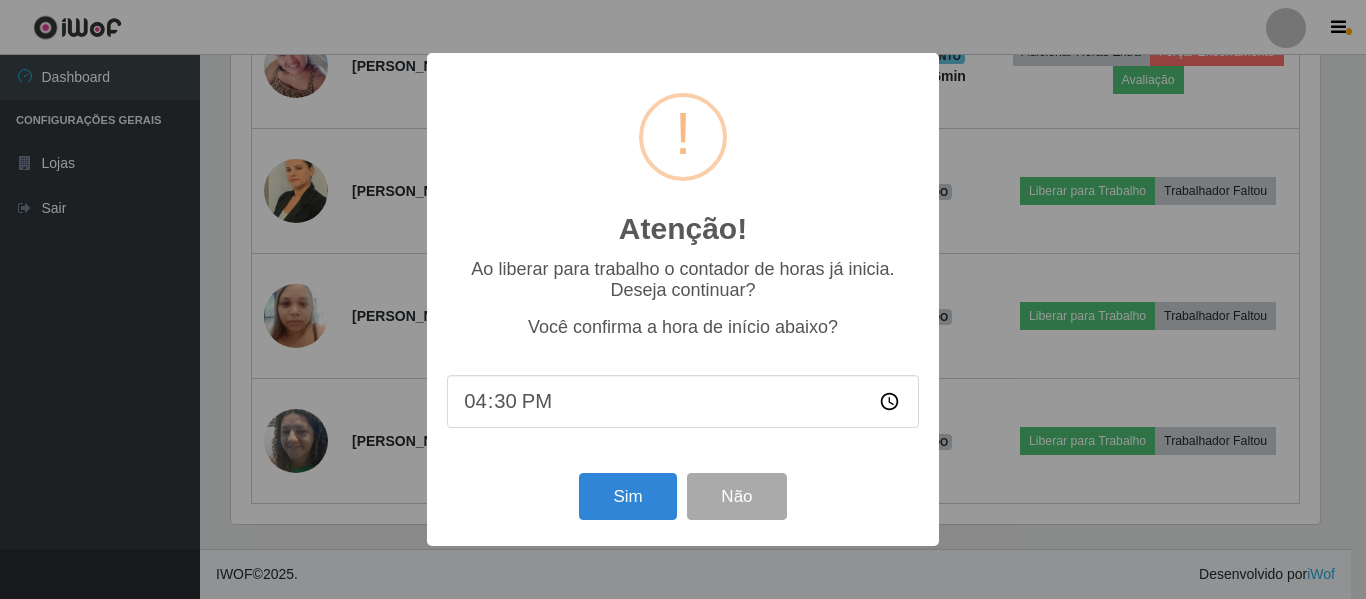 scroll, scrollTop: 999585, scrollLeft: 998911, axis: both 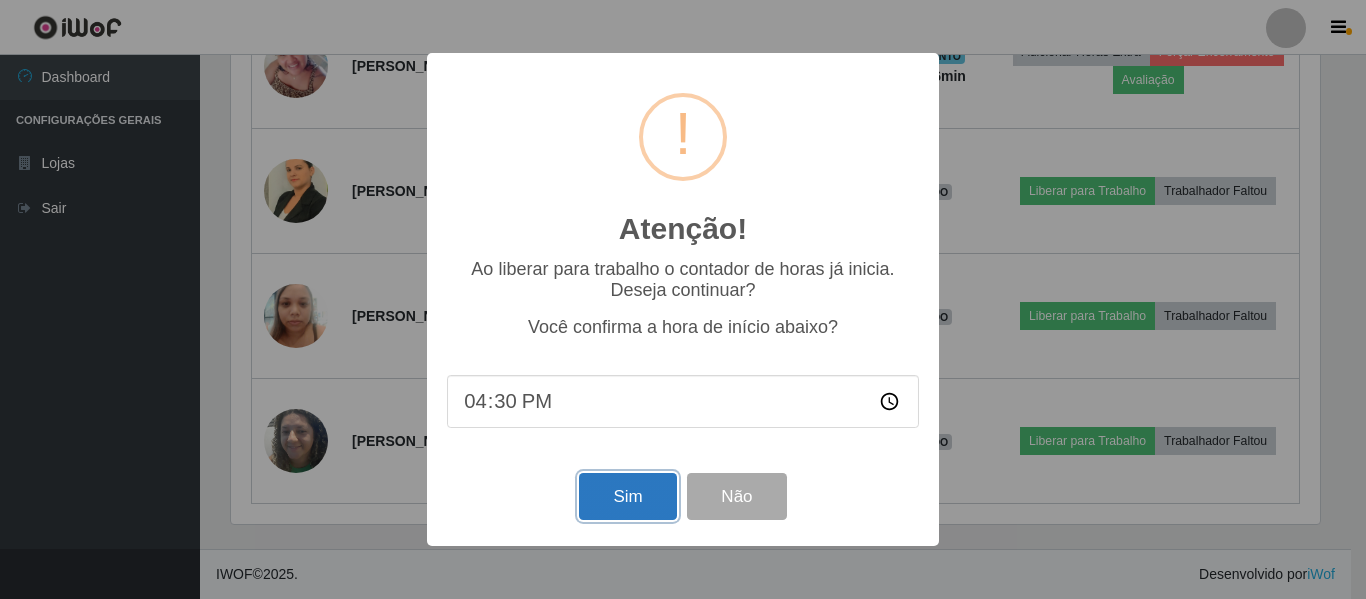 click on "Sim" at bounding box center (627, 496) 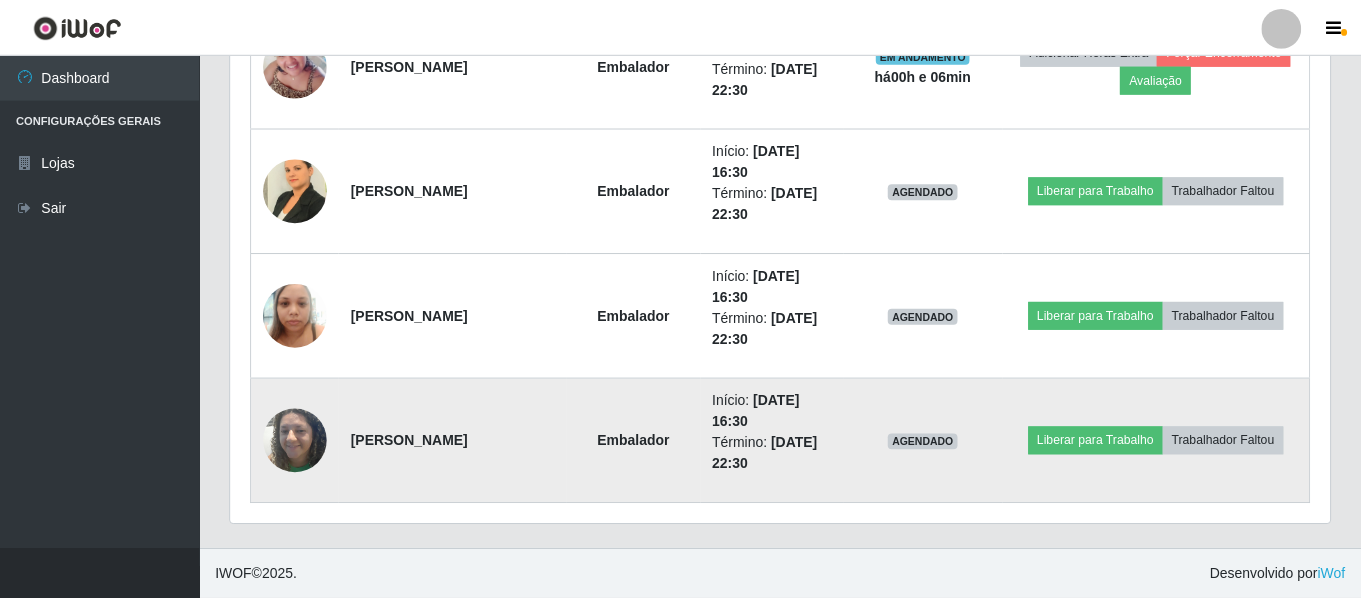 scroll, scrollTop: 999585, scrollLeft: 998901, axis: both 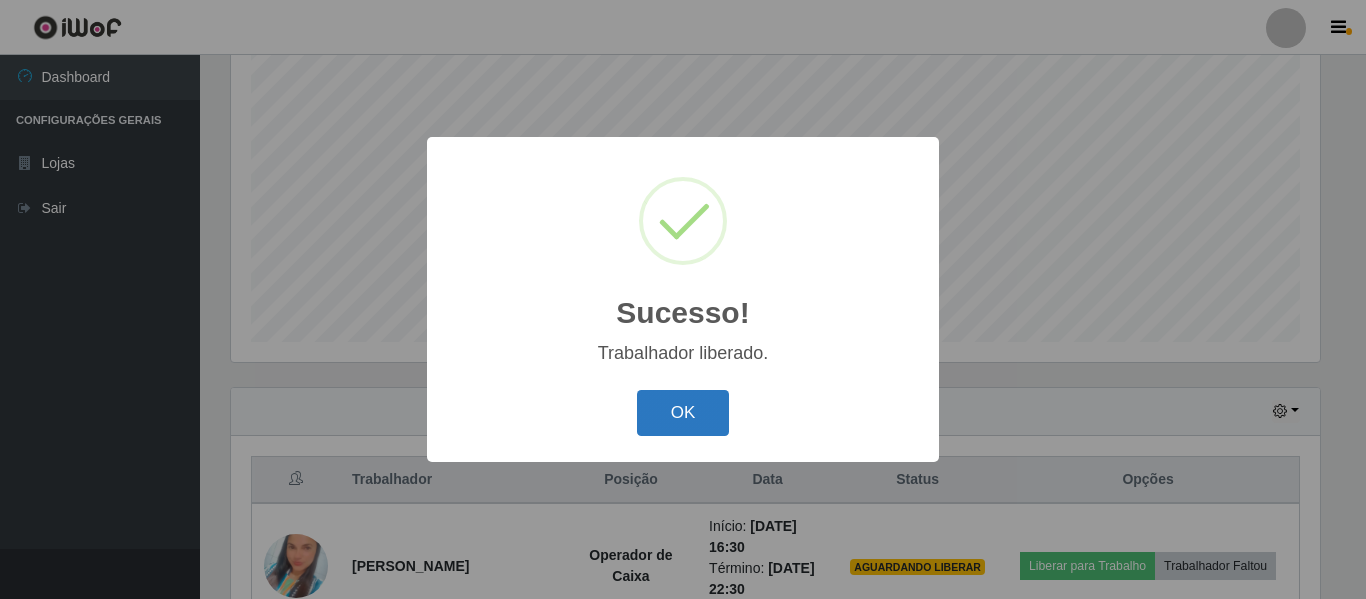 click on "OK" at bounding box center [683, 413] 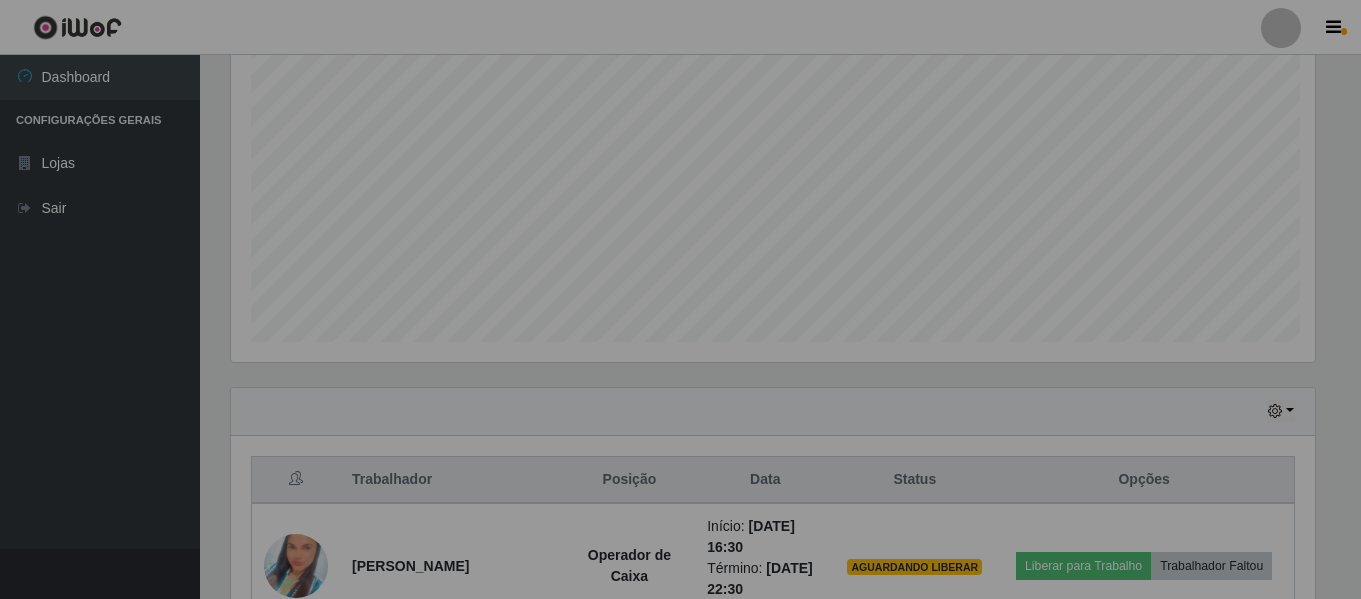 scroll, scrollTop: 563, scrollLeft: 0, axis: vertical 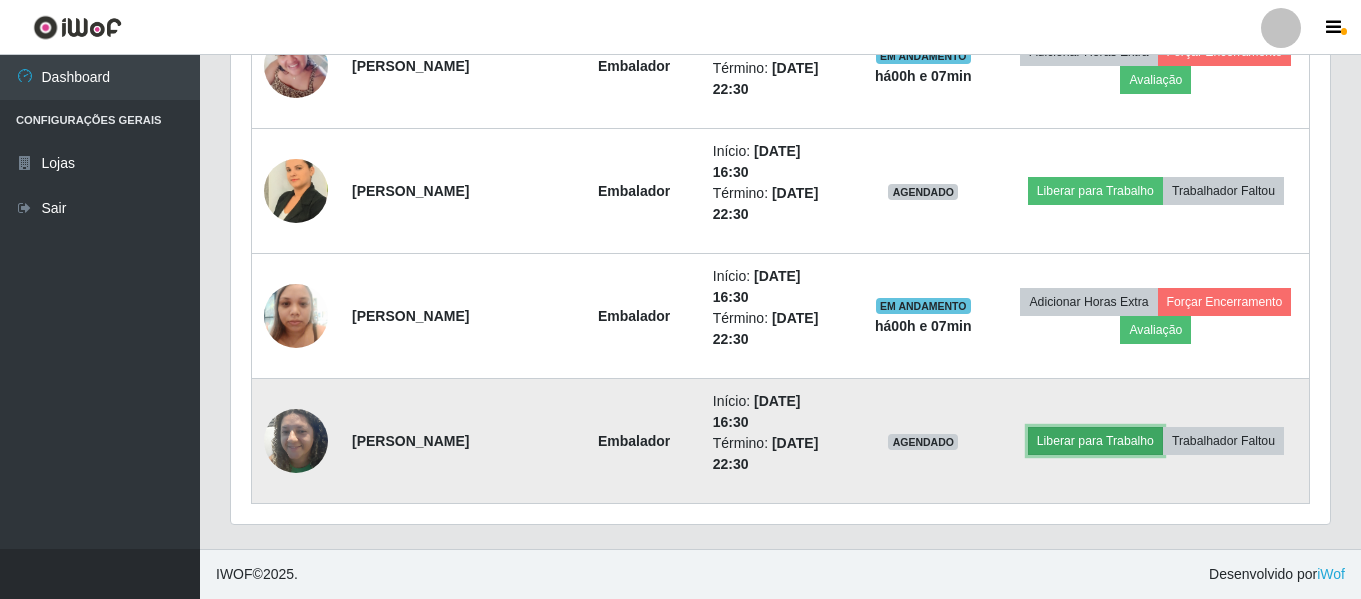 click on "Liberar para Trabalho" at bounding box center [1095, 441] 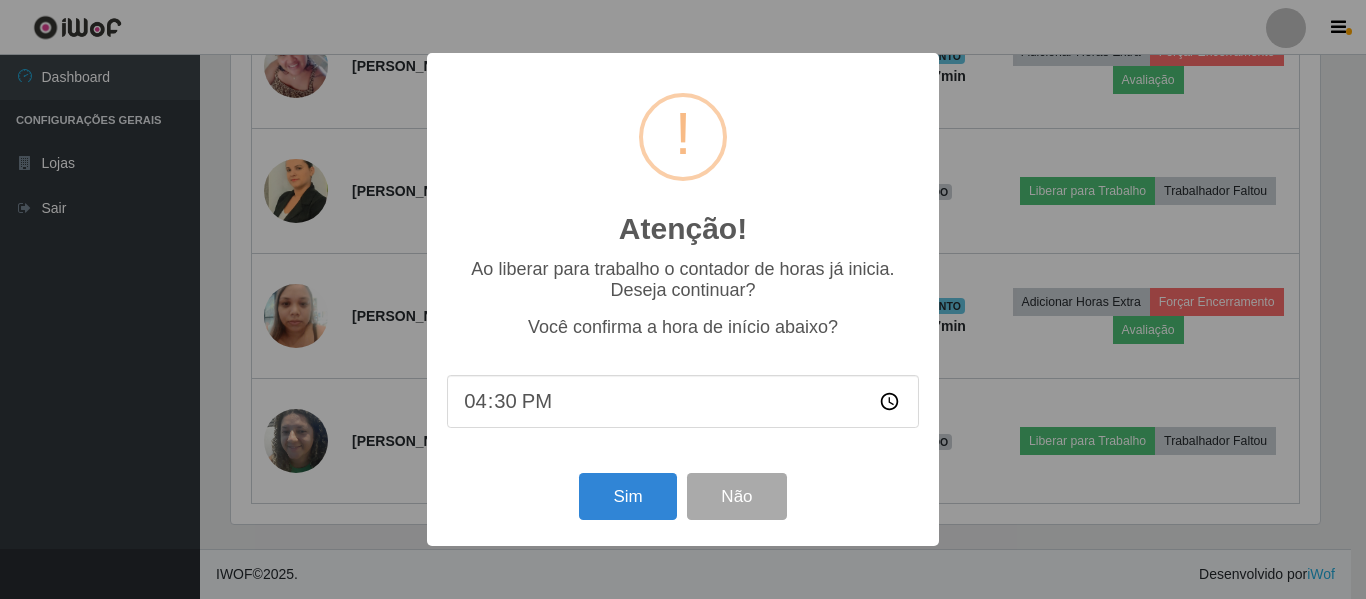 scroll, scrollTop: 999585, scrollLeft: 998911, axis: both 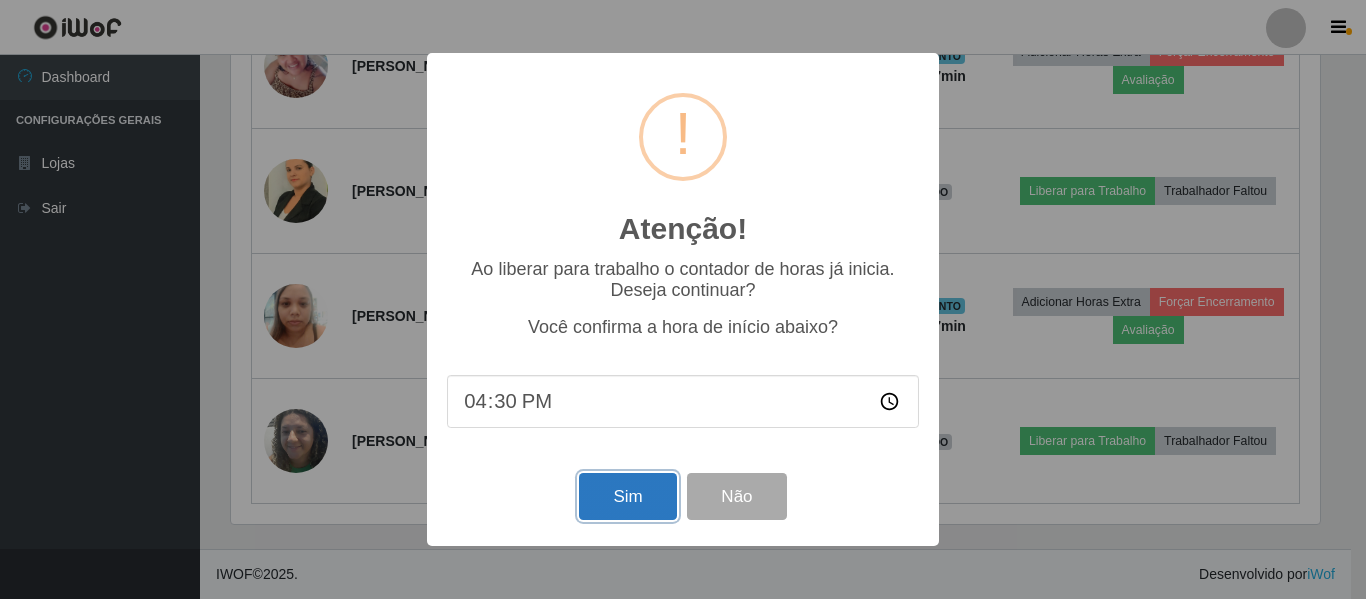 click on "Sim" at bounding box center (627, 496) 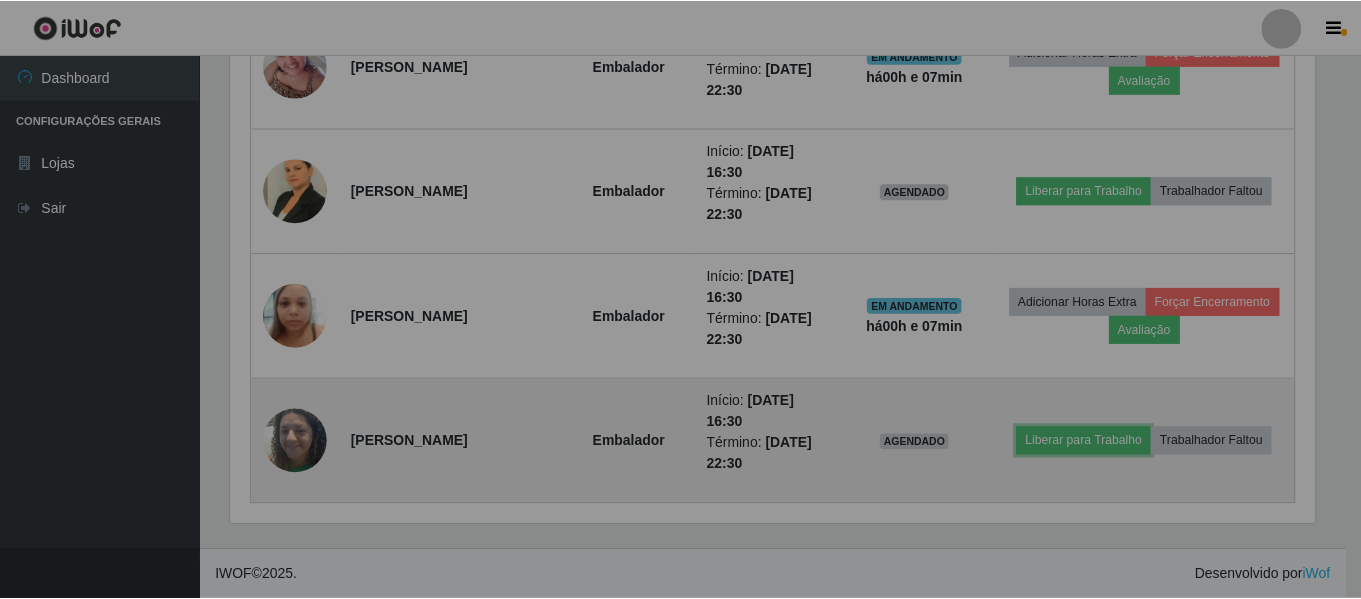 scroll, scrollTop: 999585, scrollLeft: 998901, axis: both 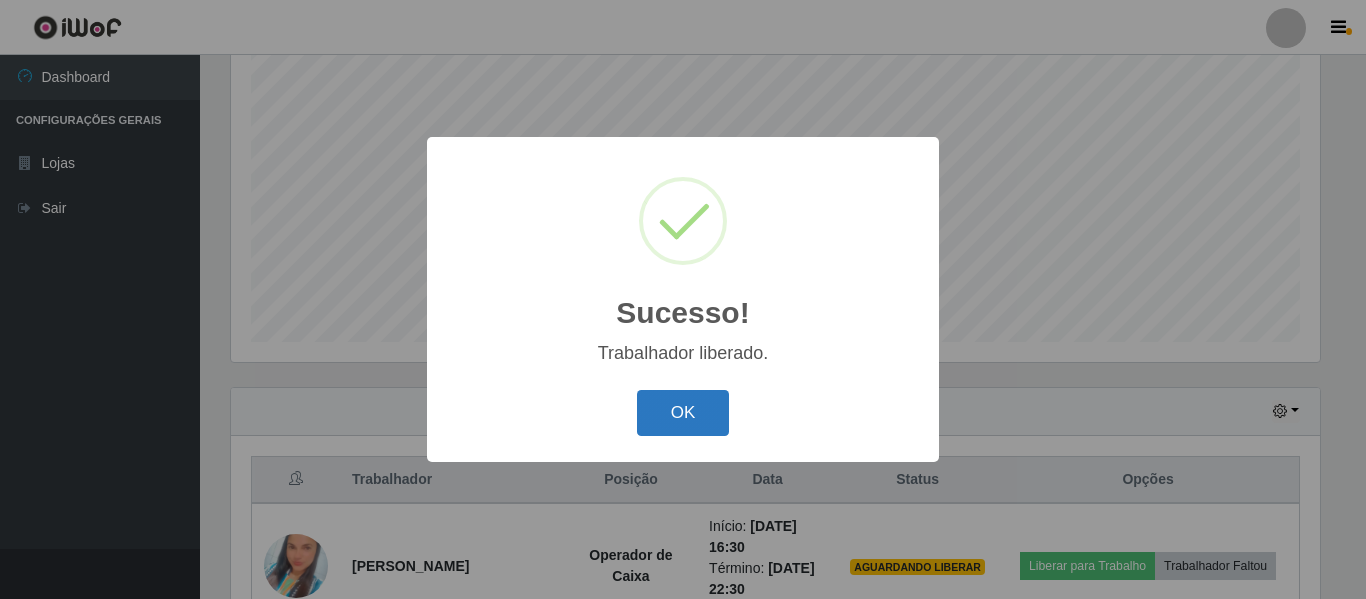 click on "OK" at bounding box center (683, 413) 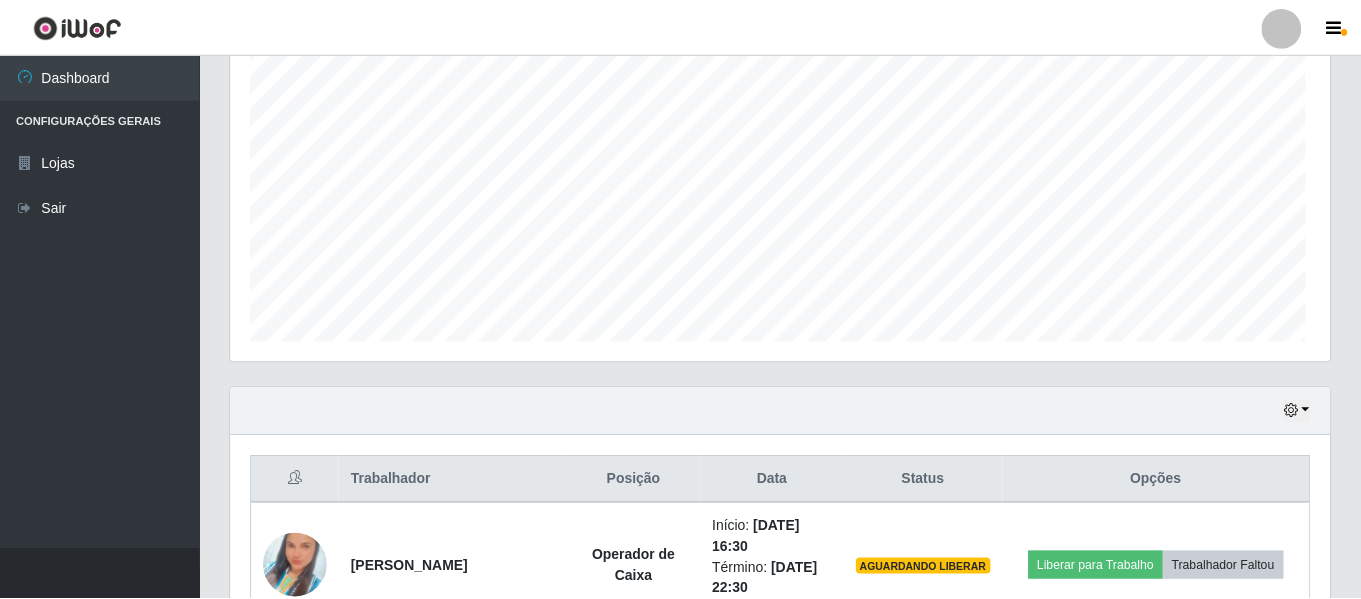 scroll, scrollTop: 500, scrollLeft: 0, axis: vertical 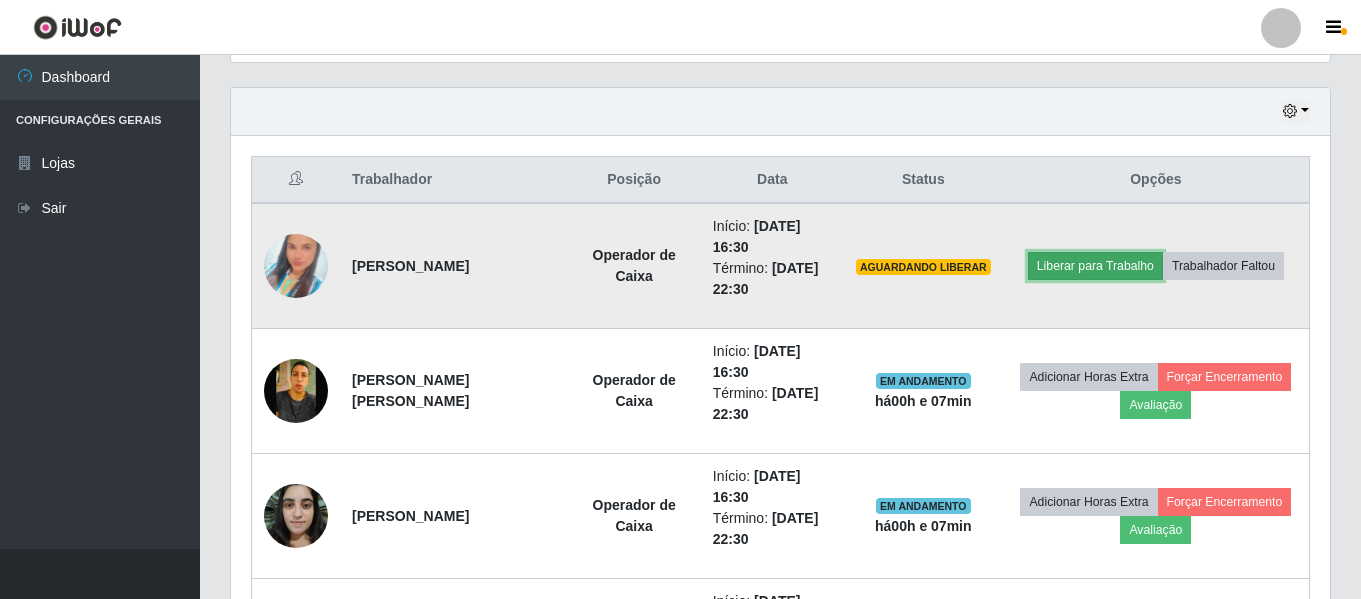 click on "Liberar para Trabalho" at bounding box center [1095, 266] 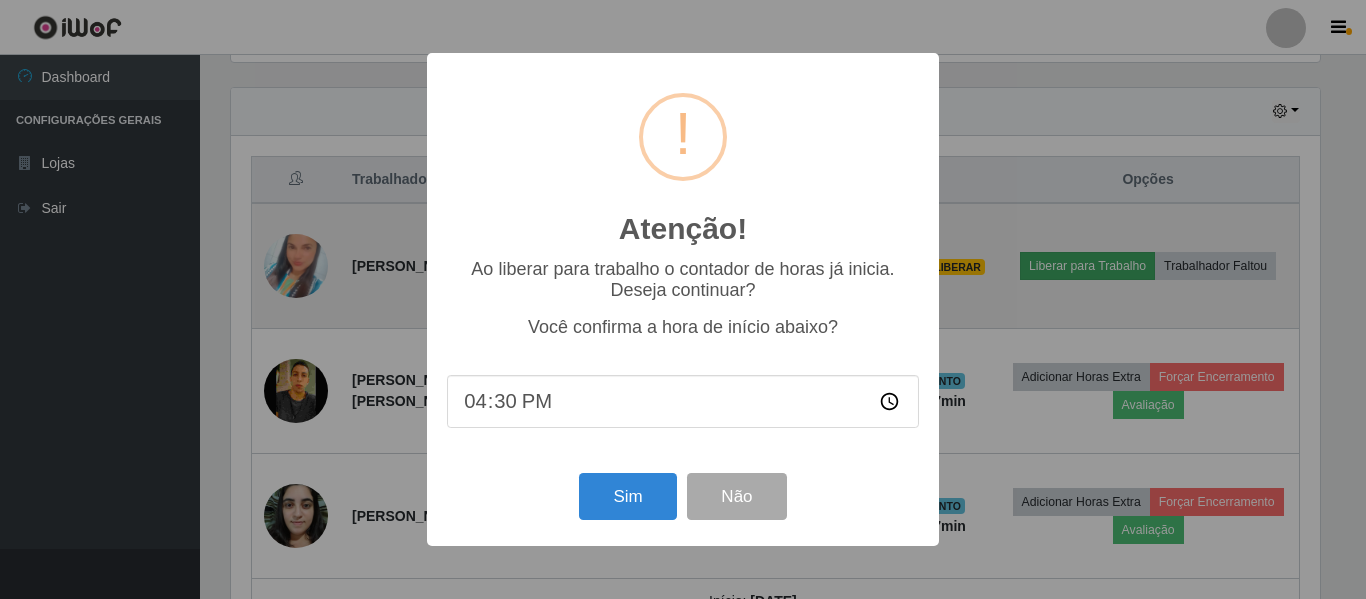 scroll, scrollTop: 999585, scrollLeft: 998911, axis: both 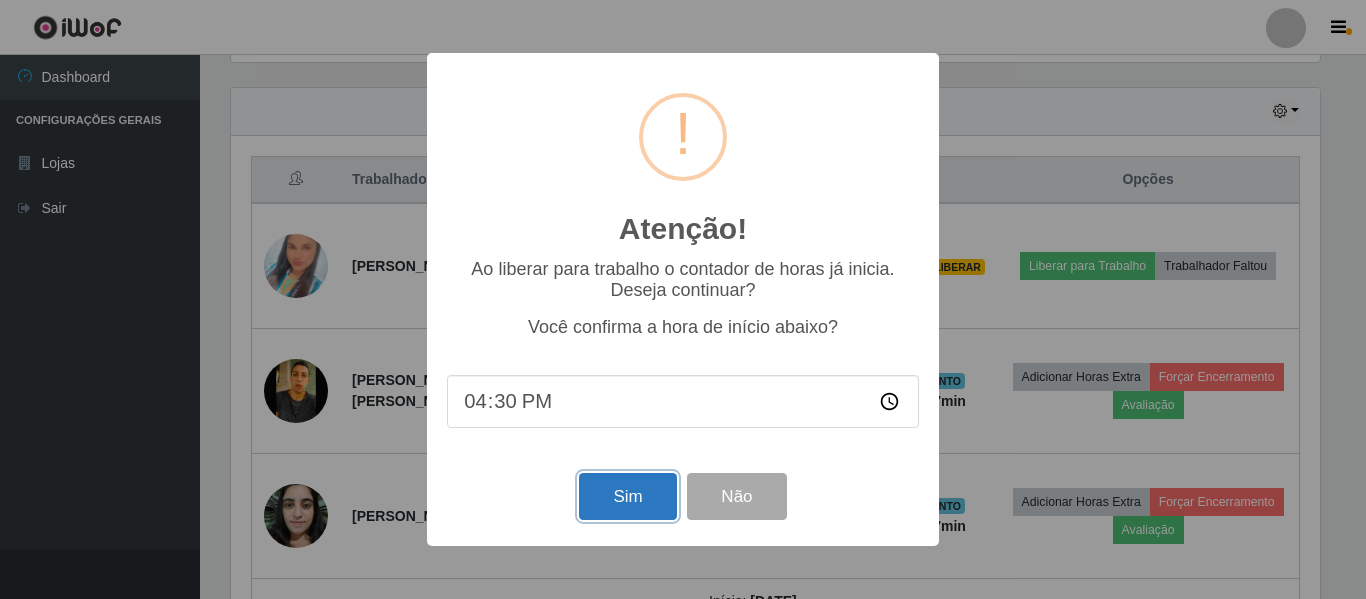 click on "Sim" at bounding box center (627, 496) 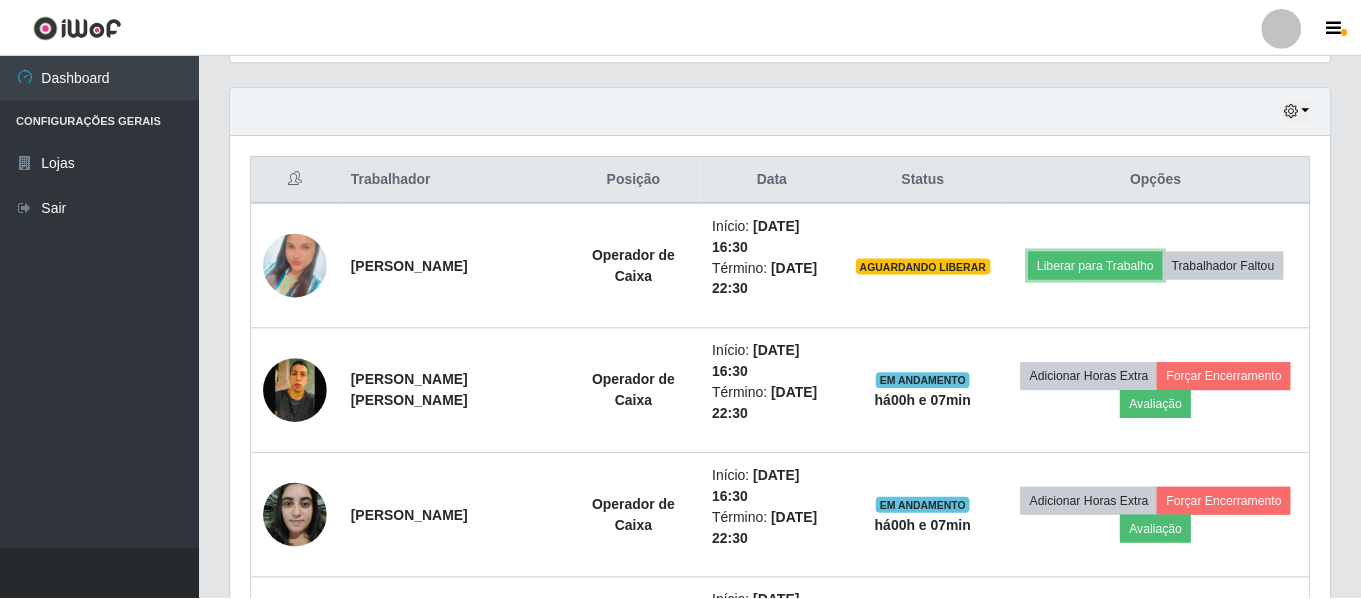 scroll 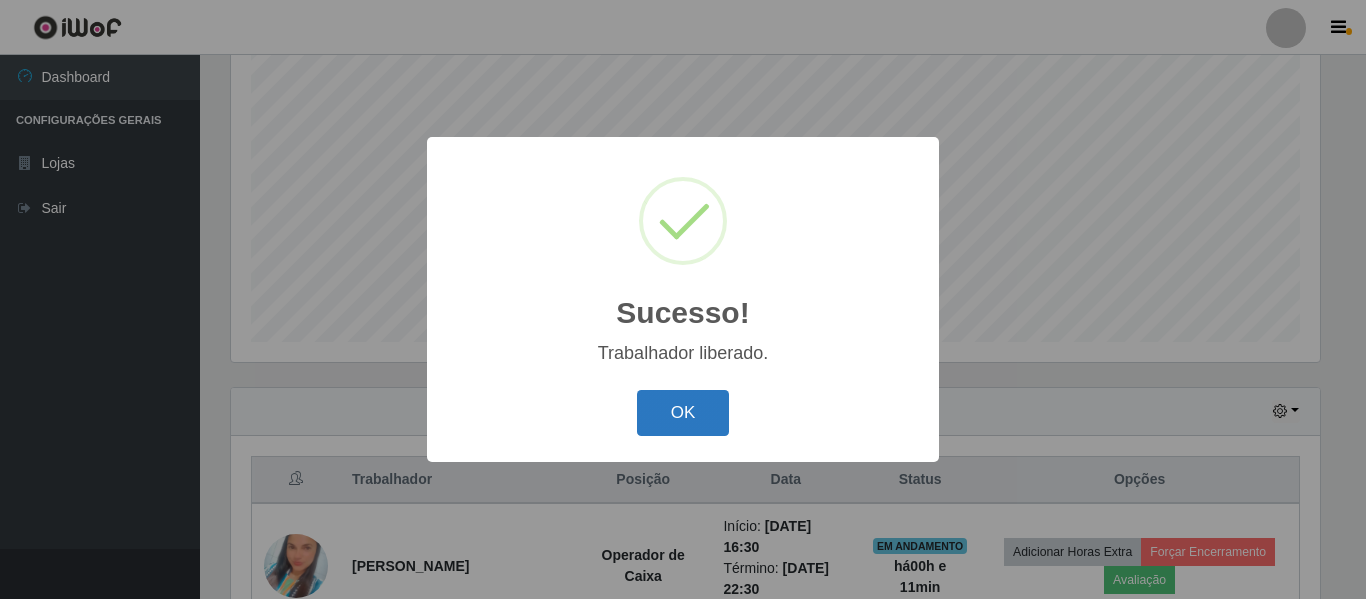 click on "OK" at bounding box center (683, 413) 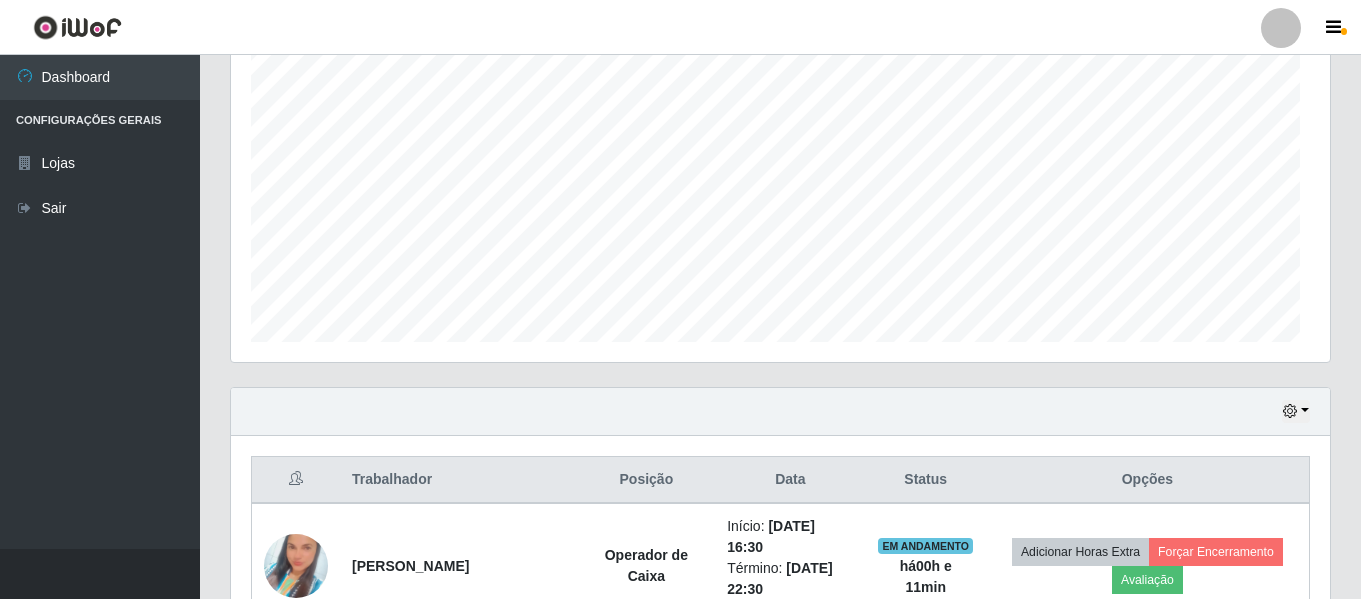 scroll, scrollTop: 999585, scrollLeft: 998901, axis: both 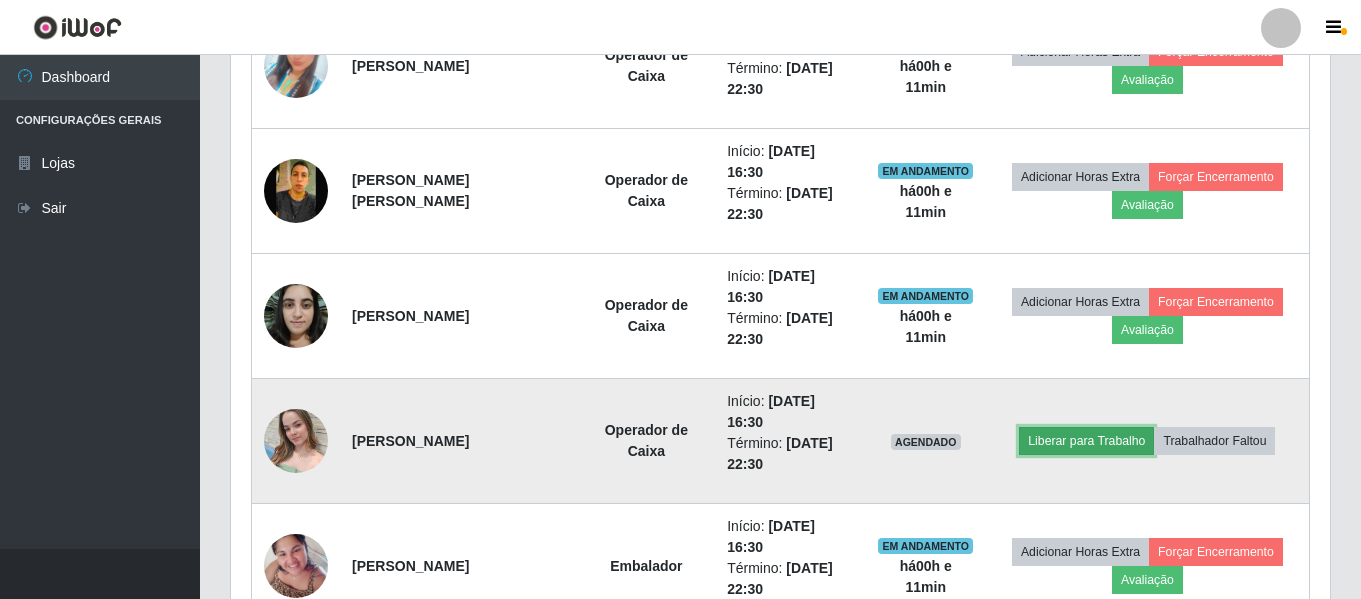 click on "Liberar para Trabalho" at bounding box center (1086, 441) 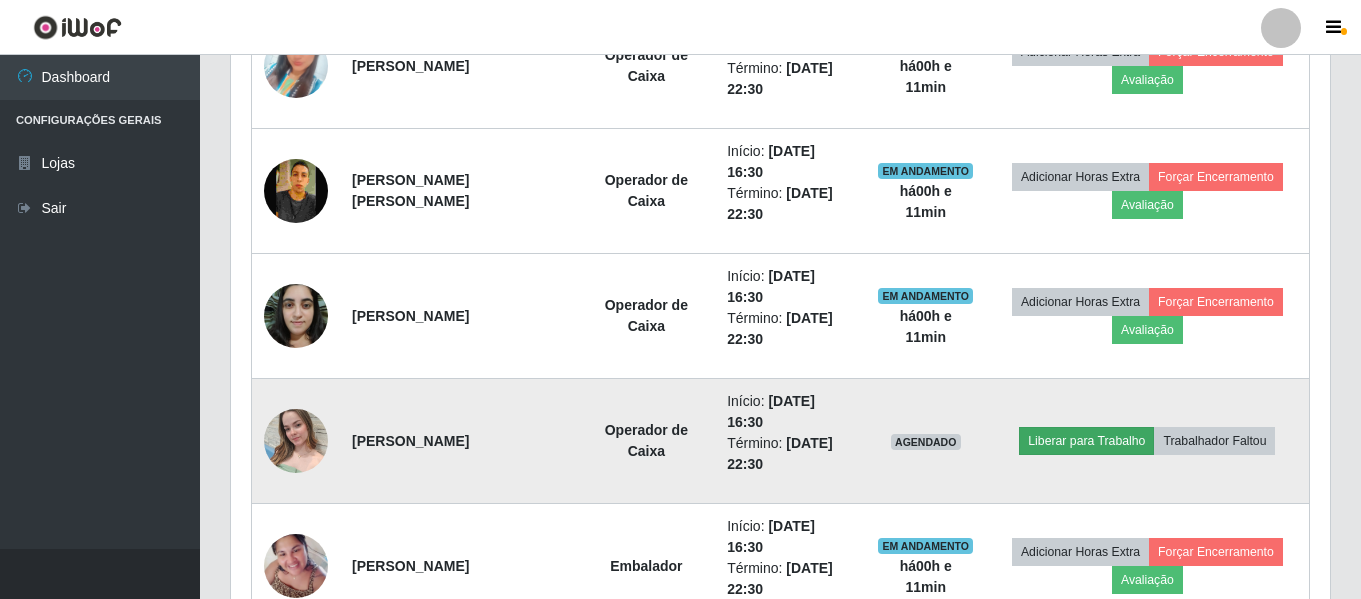scroll, scrollTop: 999585, scrollLeft: 998911, axis: both 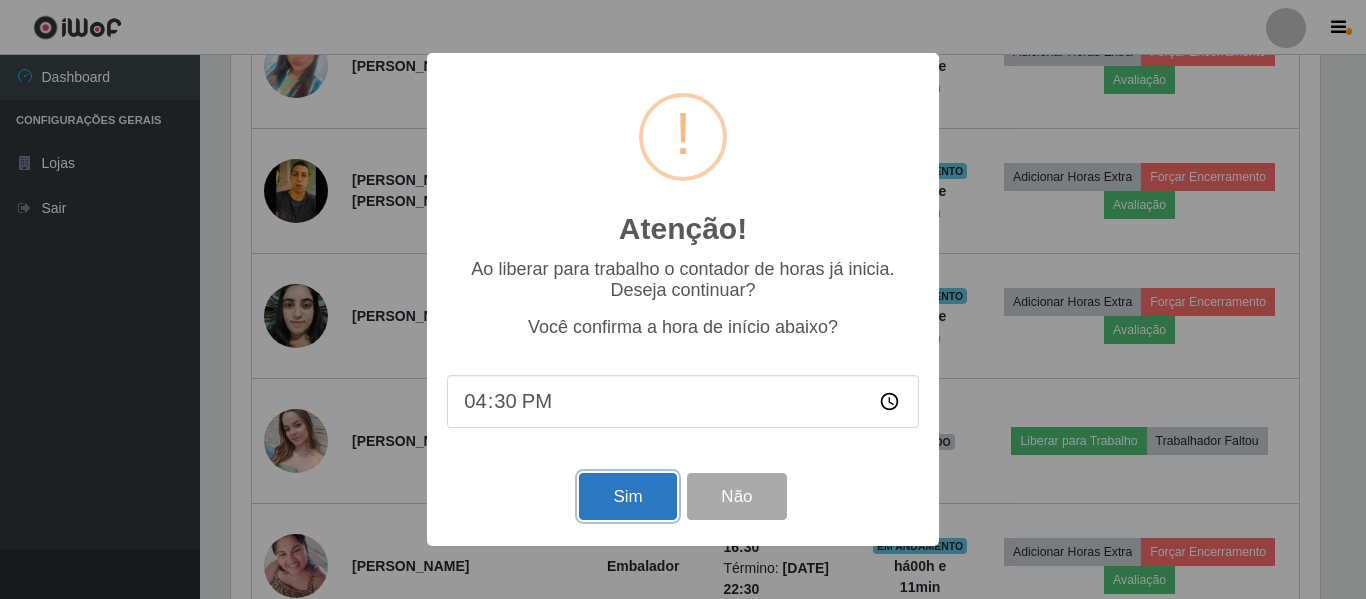 click on "Sim" at bounding box center (627, 496) 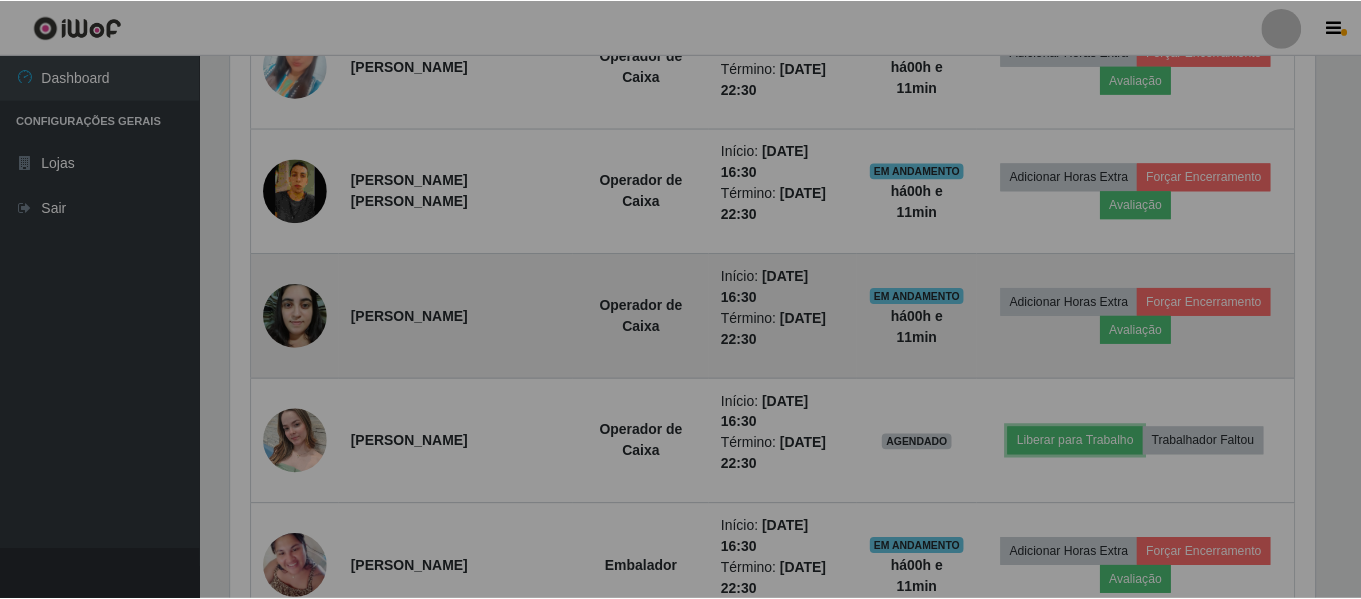 scroll, scrollTop: 999585, scrollLeft: 998901, axis: both 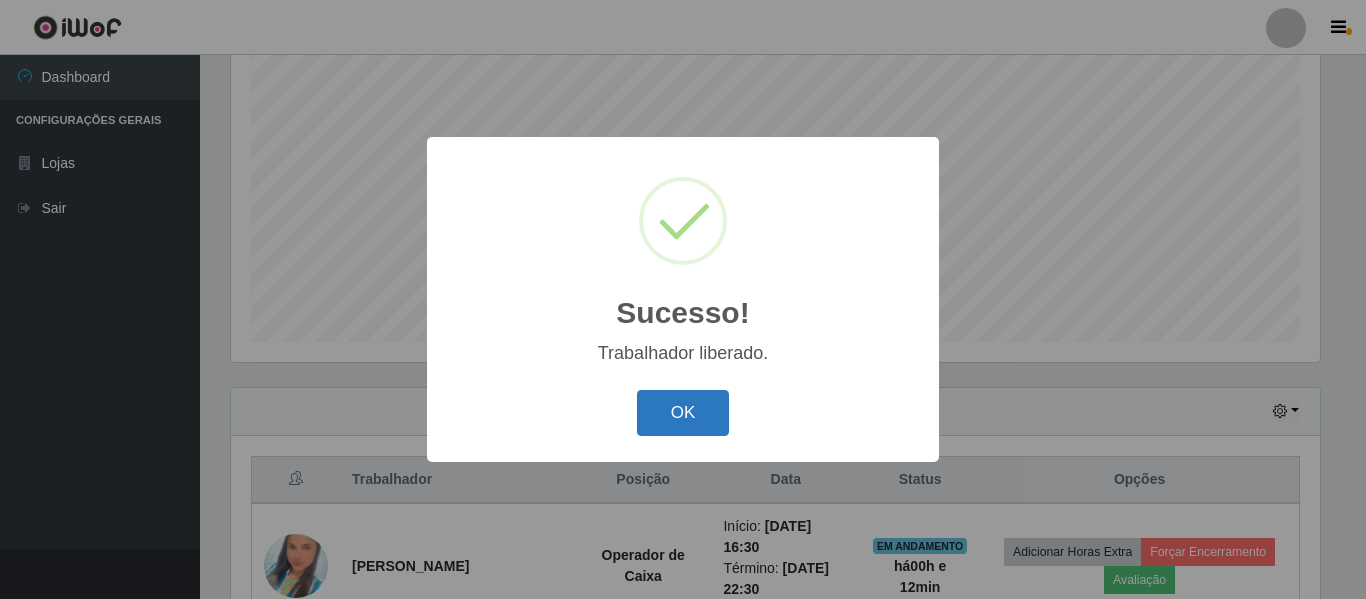 click on "OK" at bounding box center (683, 413) 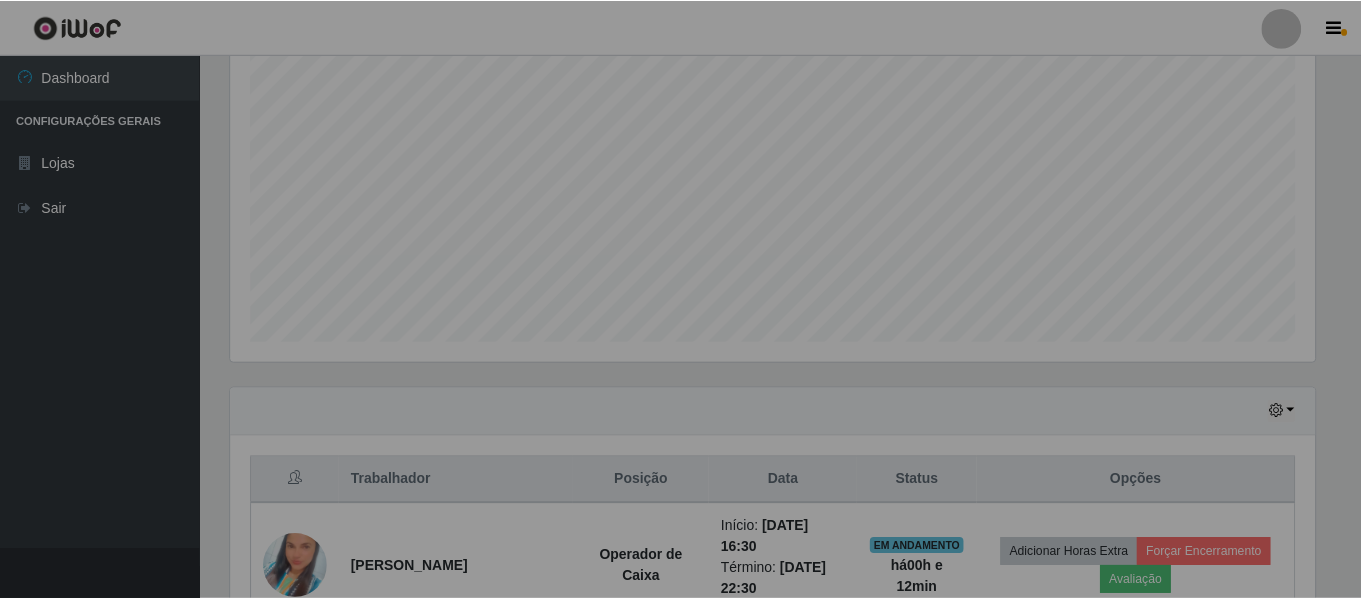 scroll, scrollTop: 999585, scrollLeft: 998901, axis: both 